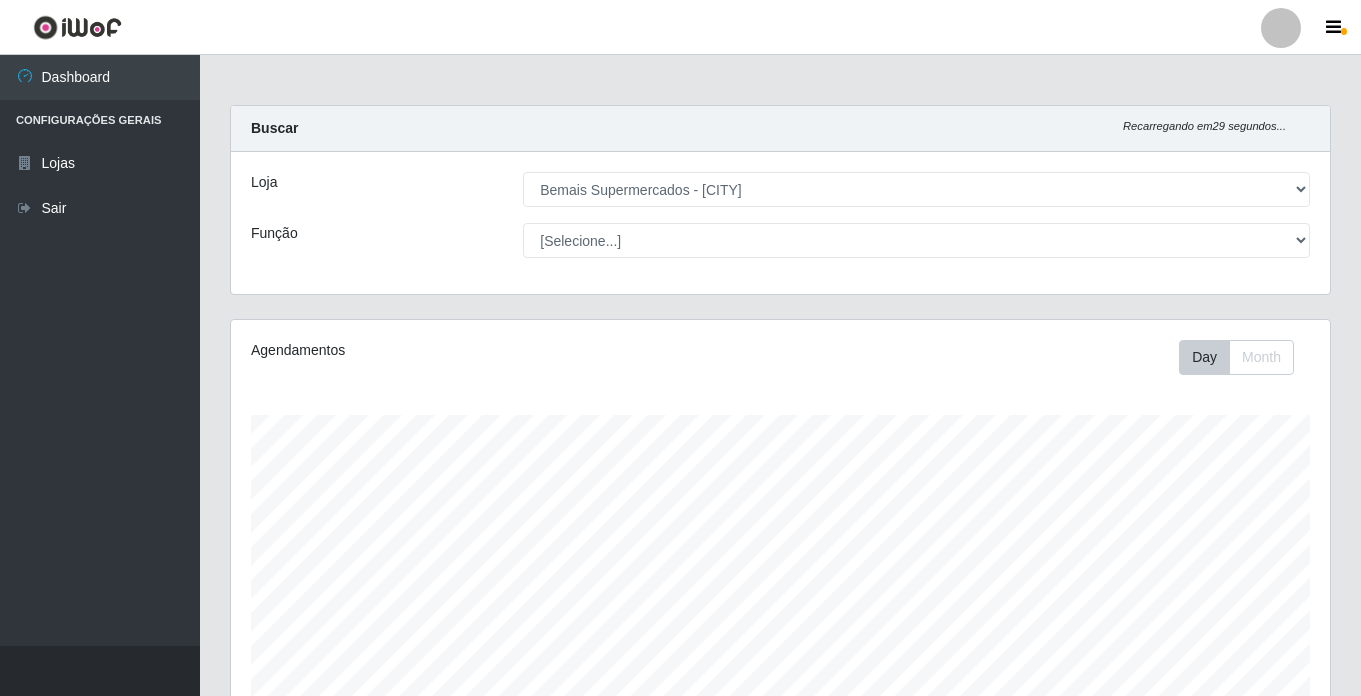 select on "250" 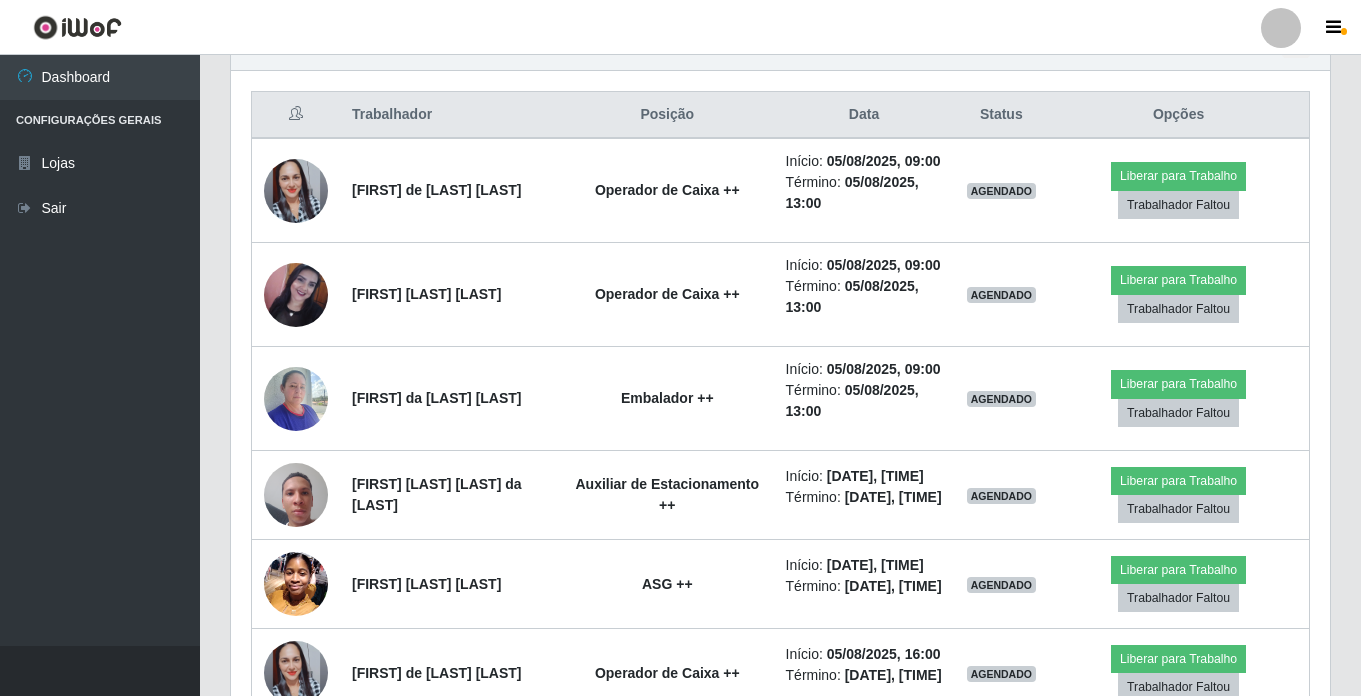 scroll, scrollTop: 999585, scrollLeft: 998901, axis: both 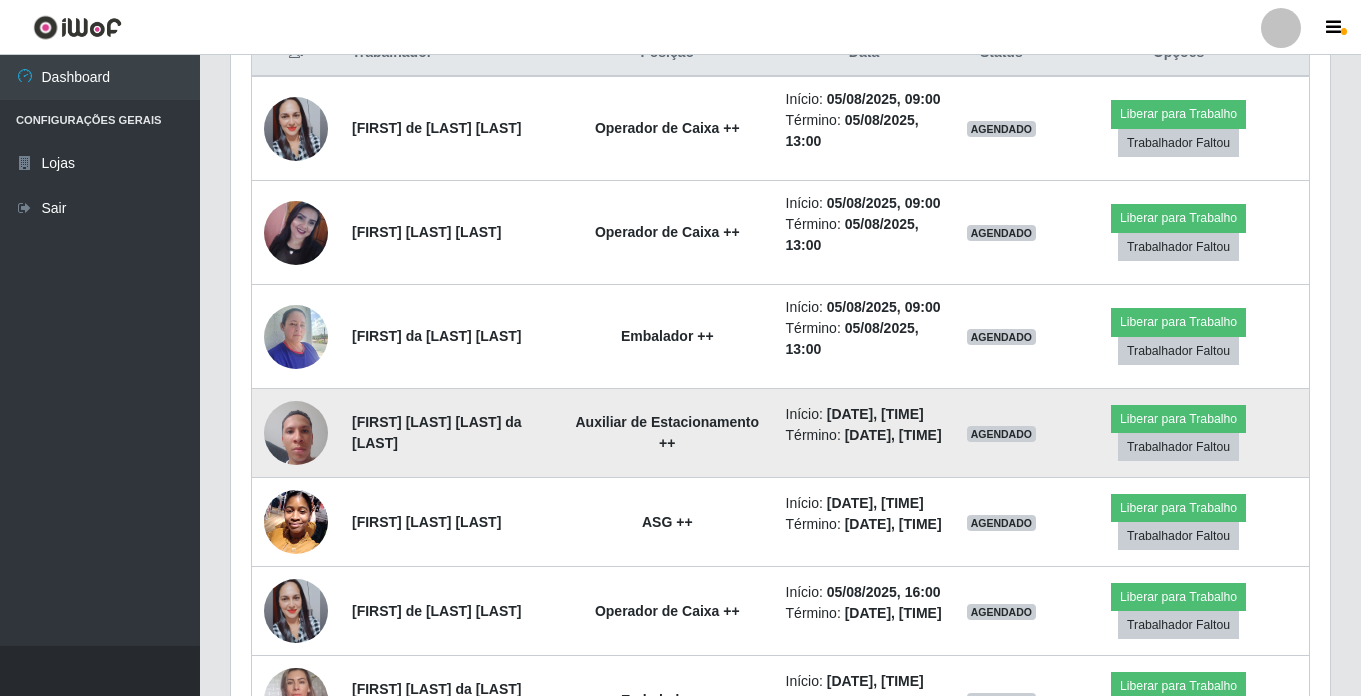 click at bounding box center (296, 432) 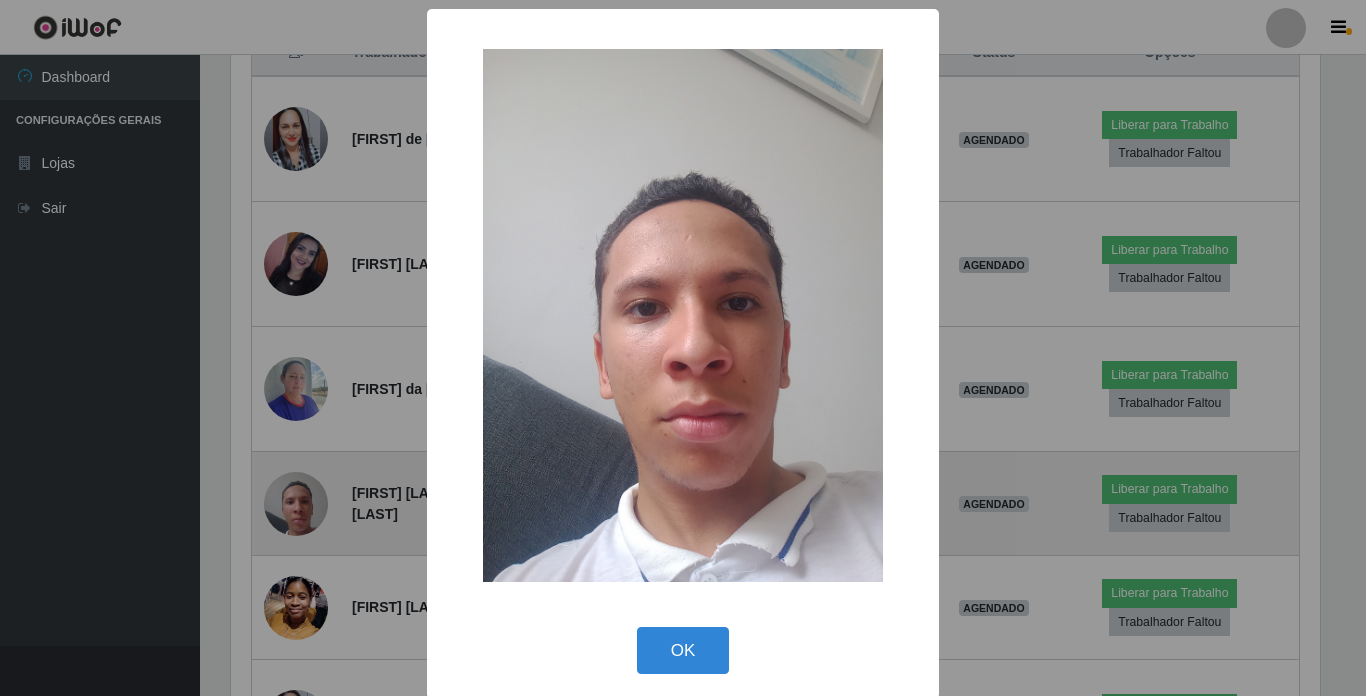 scroll, scrollTop: 999585, scrollLeft: 998911, axis: both 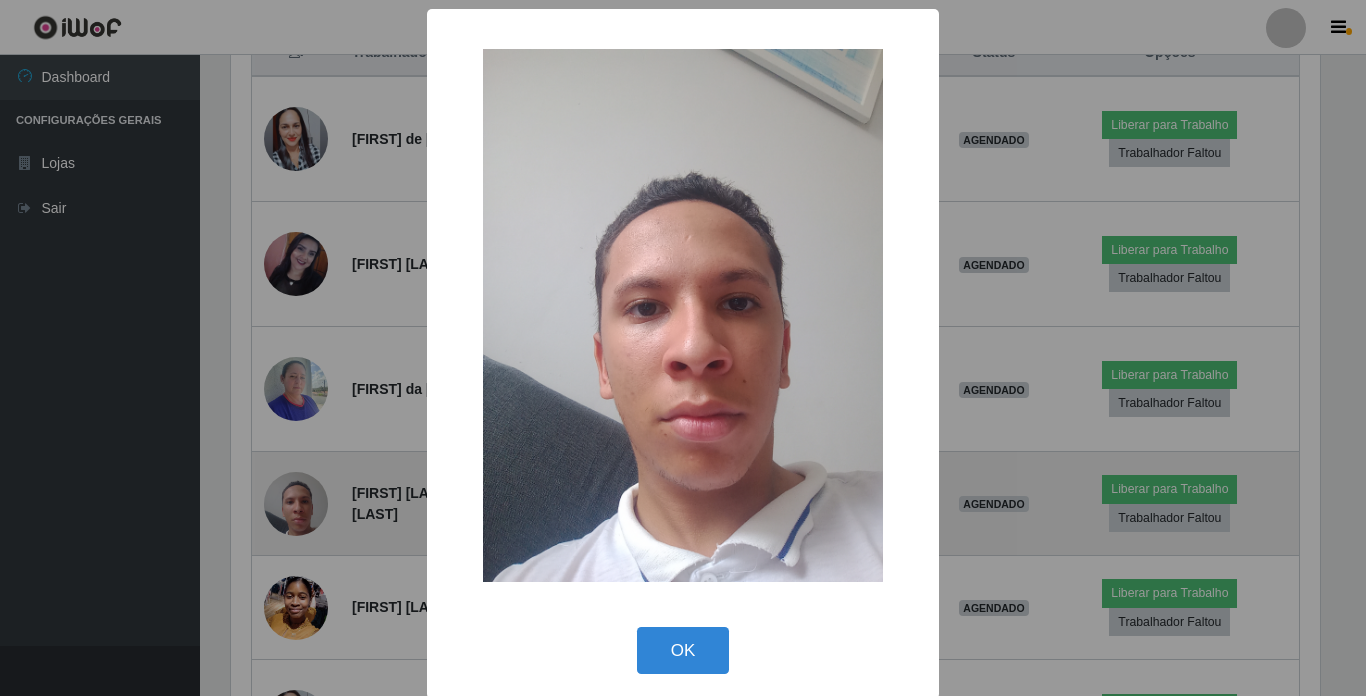 click on "× OK Cancel" at bounding box center [683, 348] 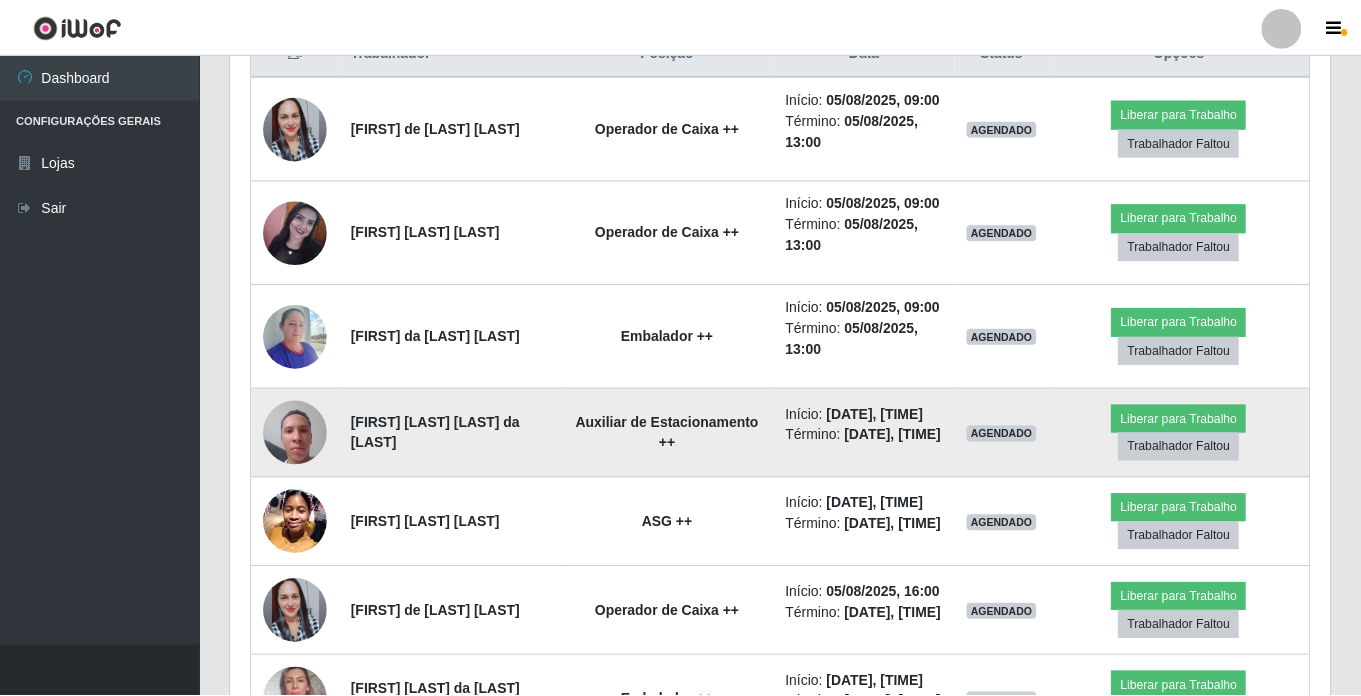scroll, scrollTop: 999585, scrollLeft: 998901, axis: both 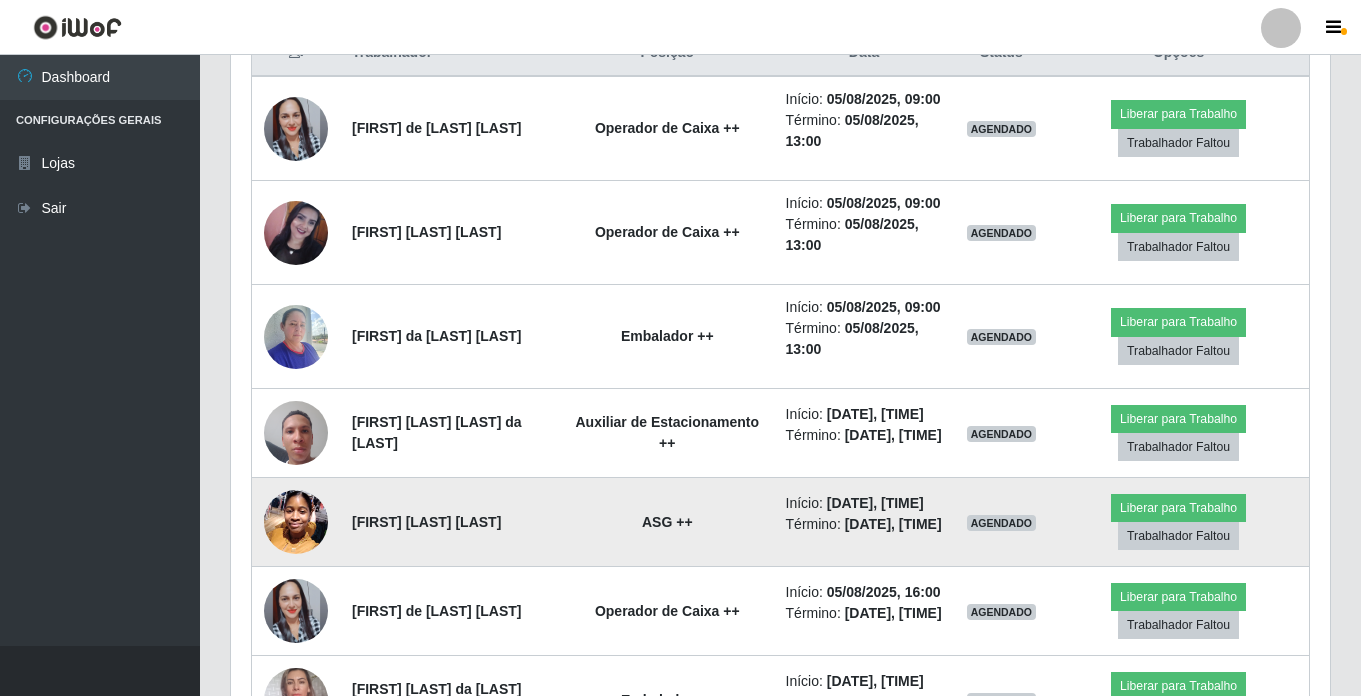 click on "ASG ++" at bounding box center [667, 522] 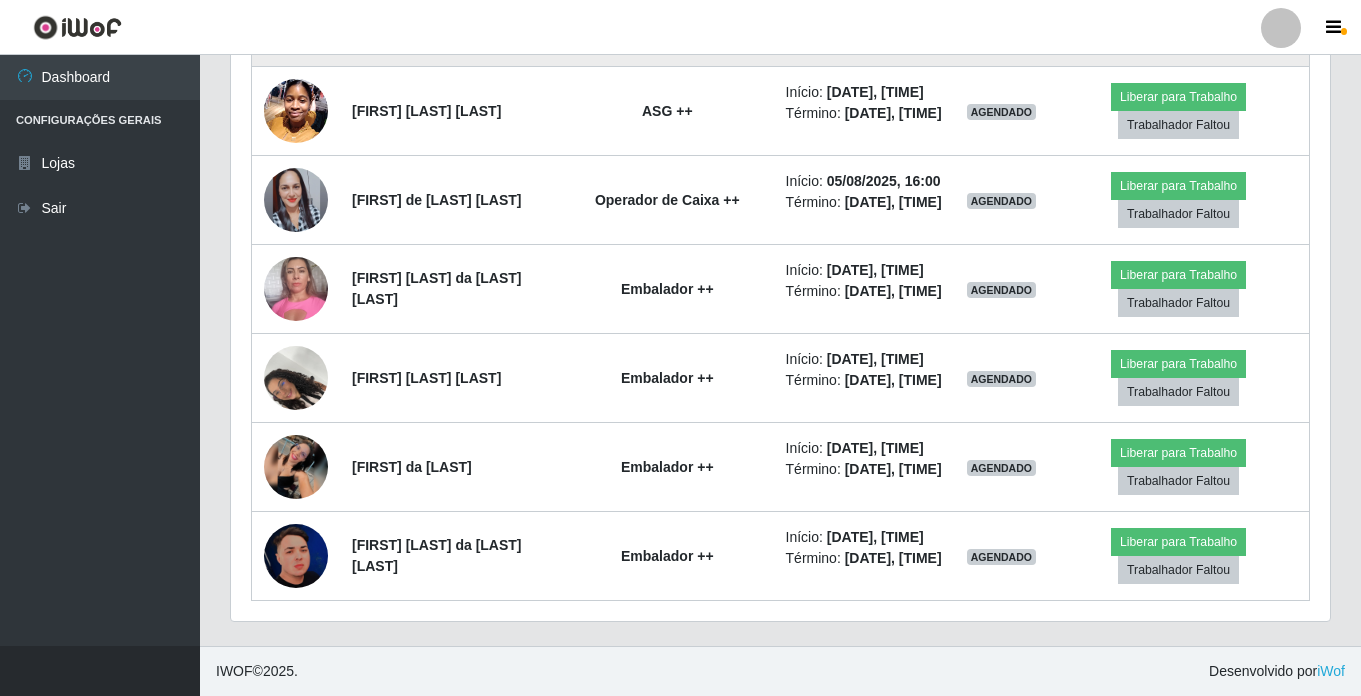 scroll, scrollTop: 1316, scrollLeft: 0, axis: vertical 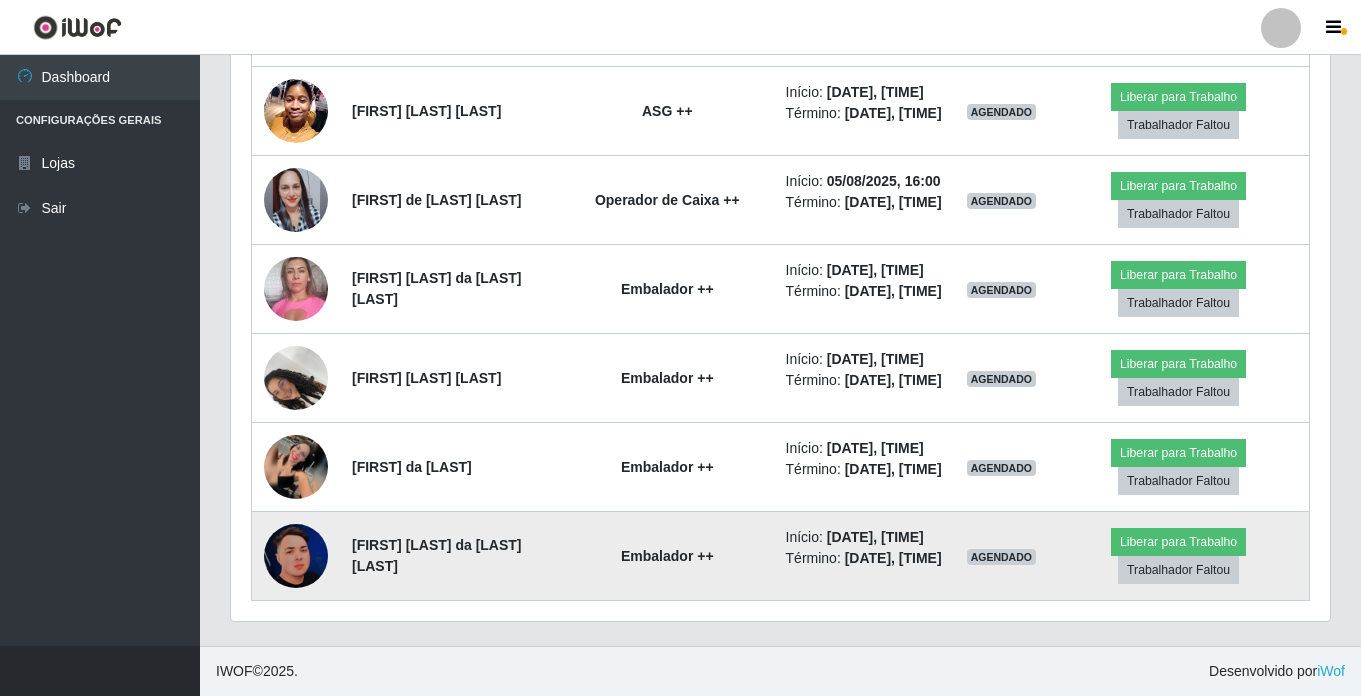 click at bounding box center [296, 556] 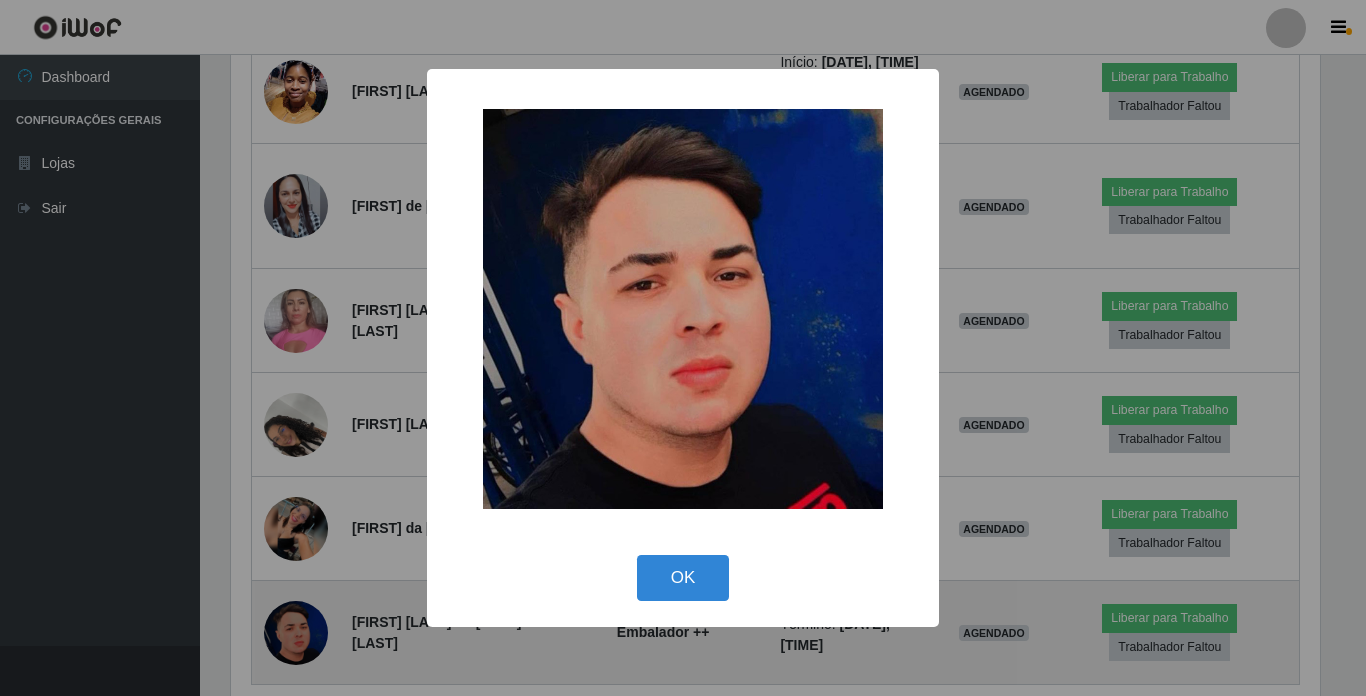 click on "× OK Cancel" at bounding box center [683, 348] 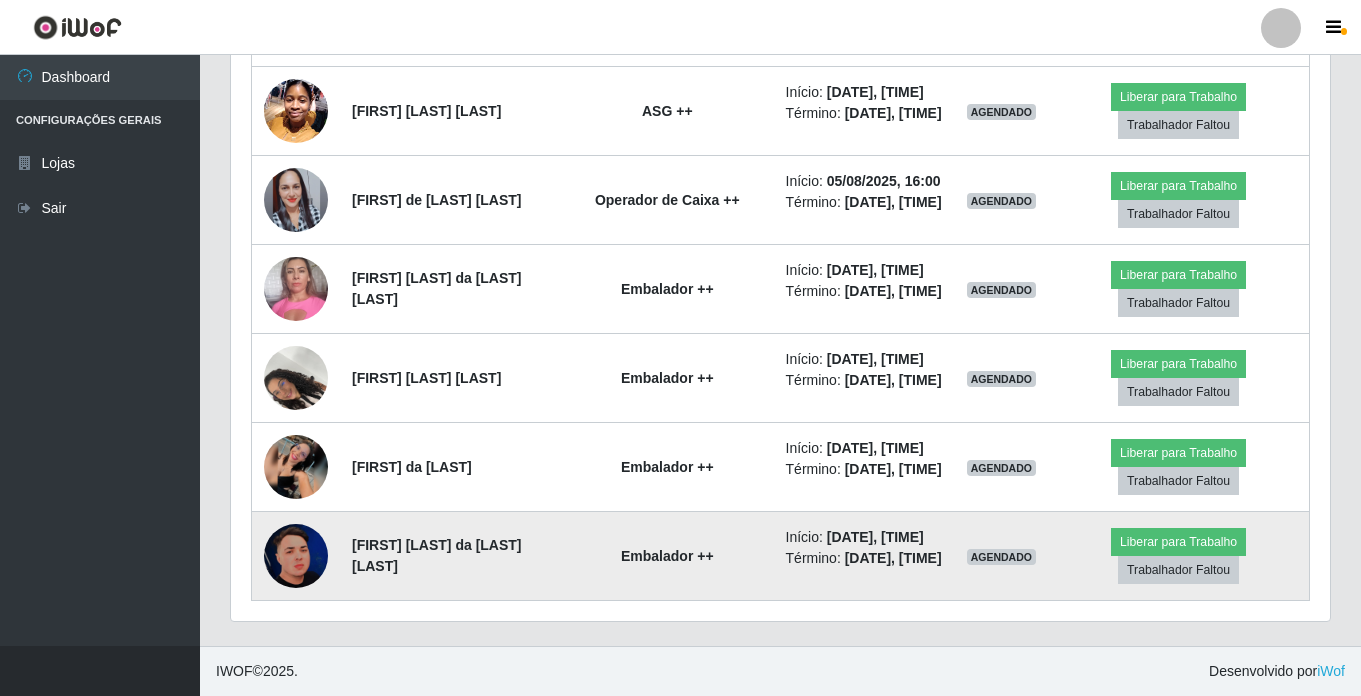 scroll, scrollTop: 999585, scrollLeft: 998901, axis: both 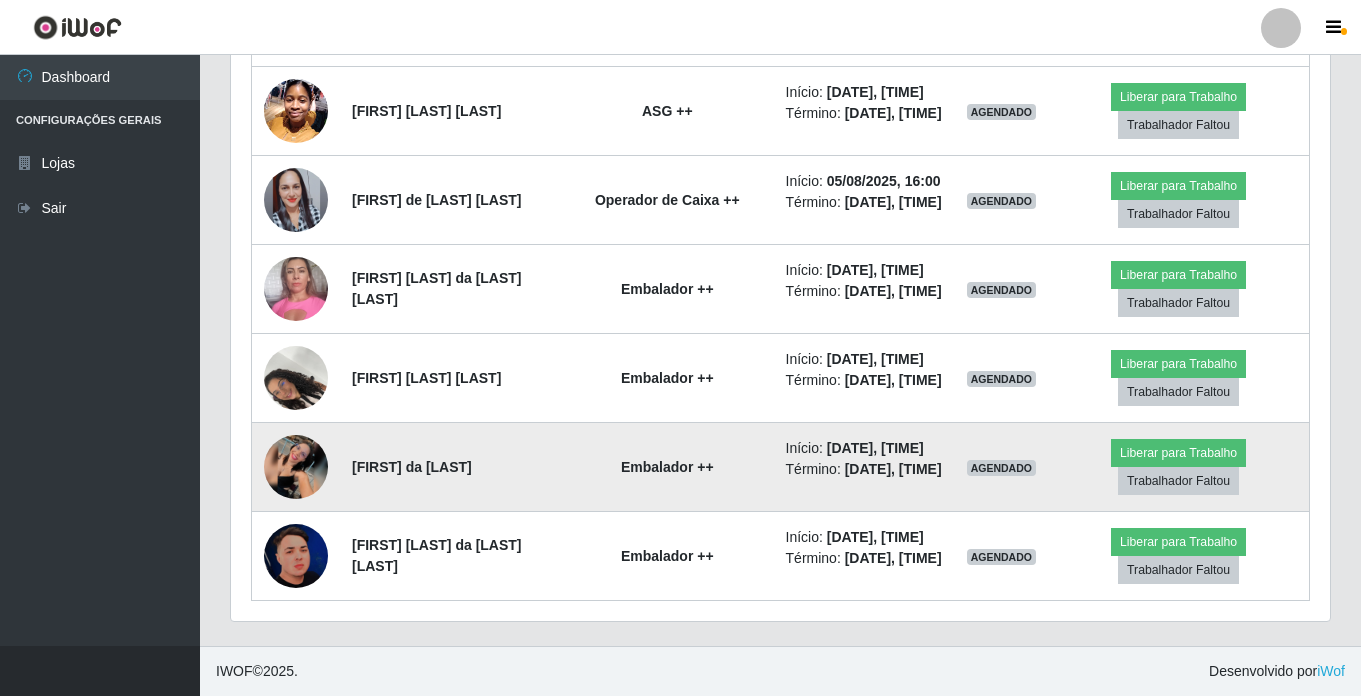 click at bounding box center (296, 467) 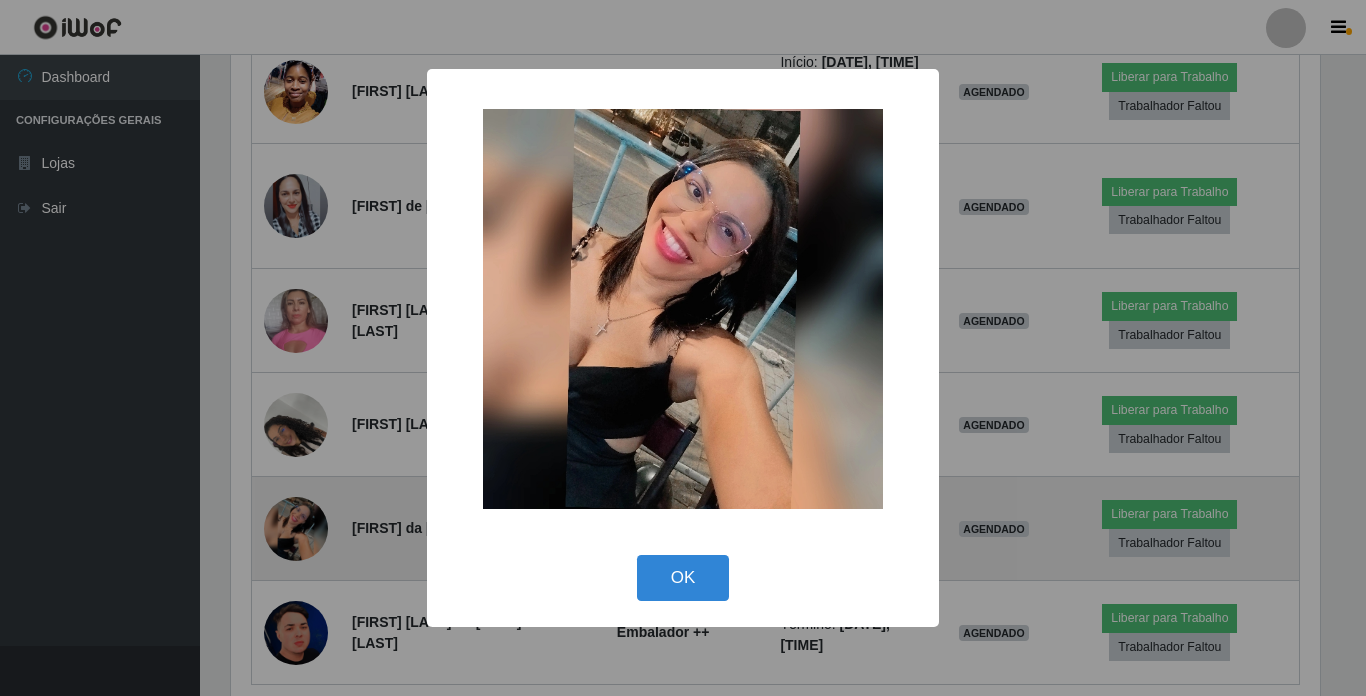 click on "× OK Cancel" at bounding box center [683, 348] 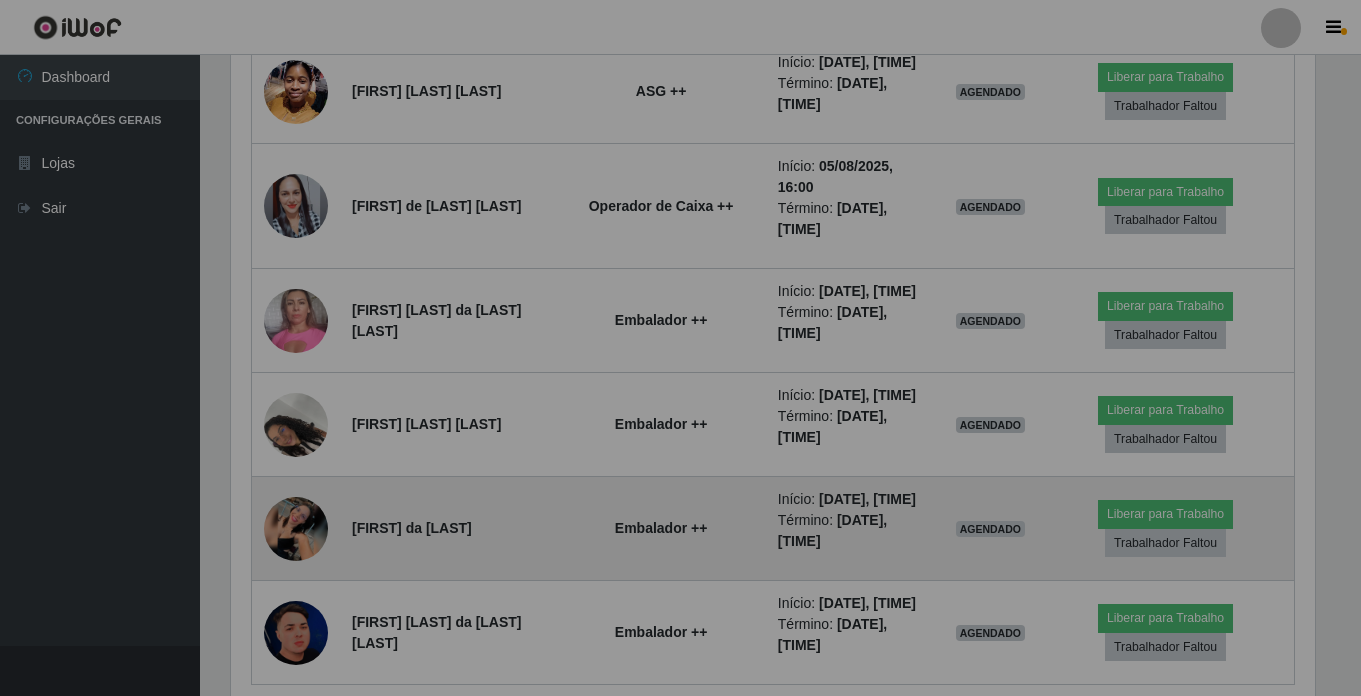 scroll, scrollTop: 999585, scrollLeft: 998901, axis: both 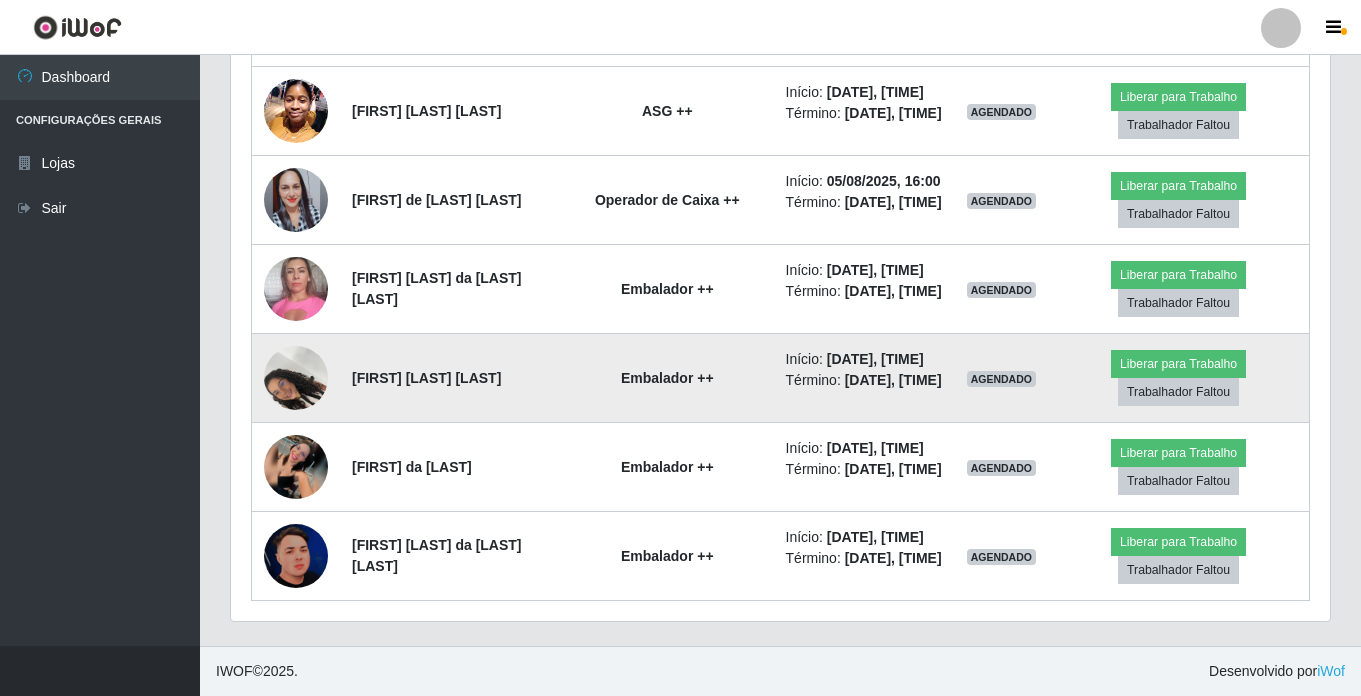 click at bounding box center (296, 377) 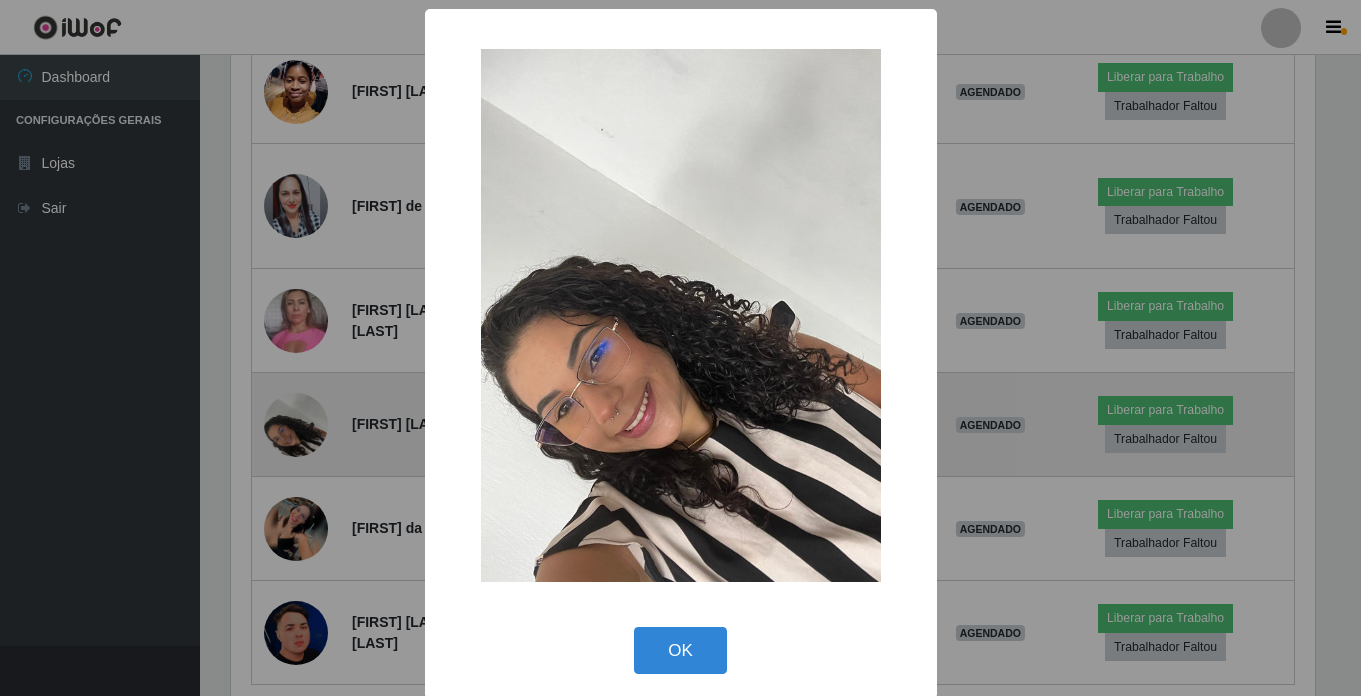 scroll, scrollTop: 999585, scrollLeft: 998911, axis: both 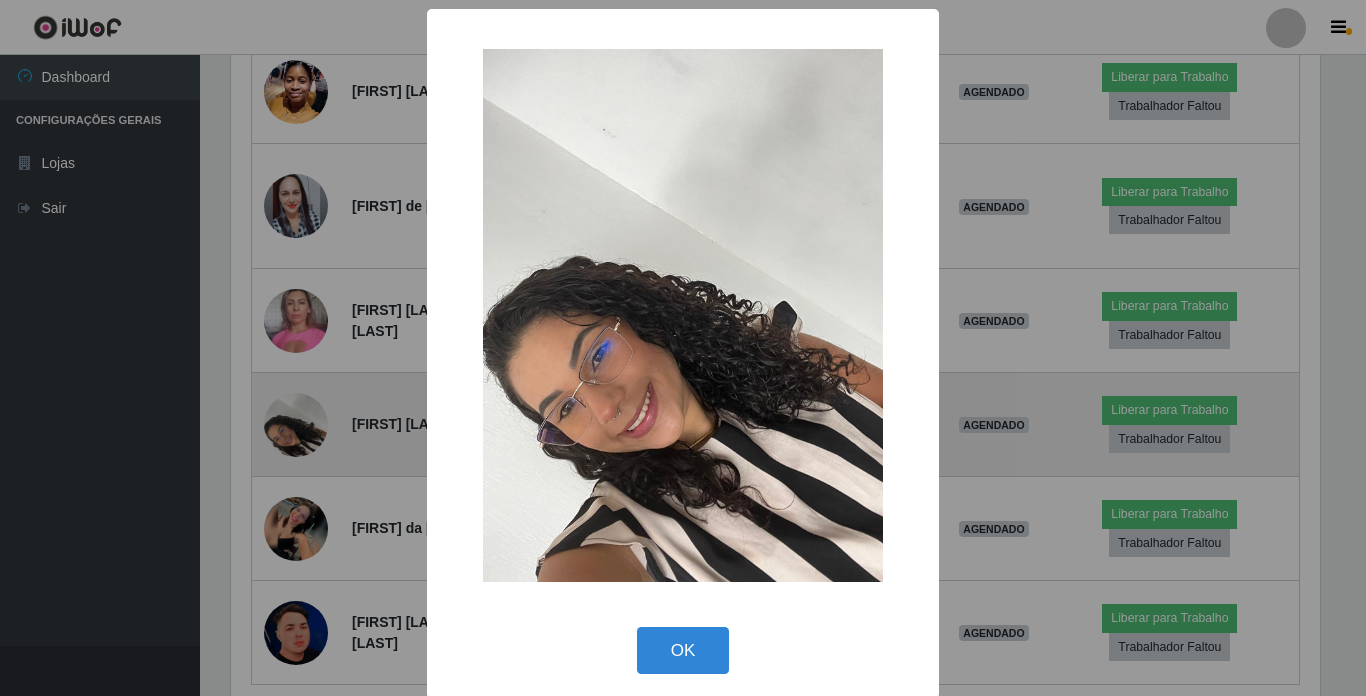 click on "× OK Cancel" at bounding box center (683, 348) 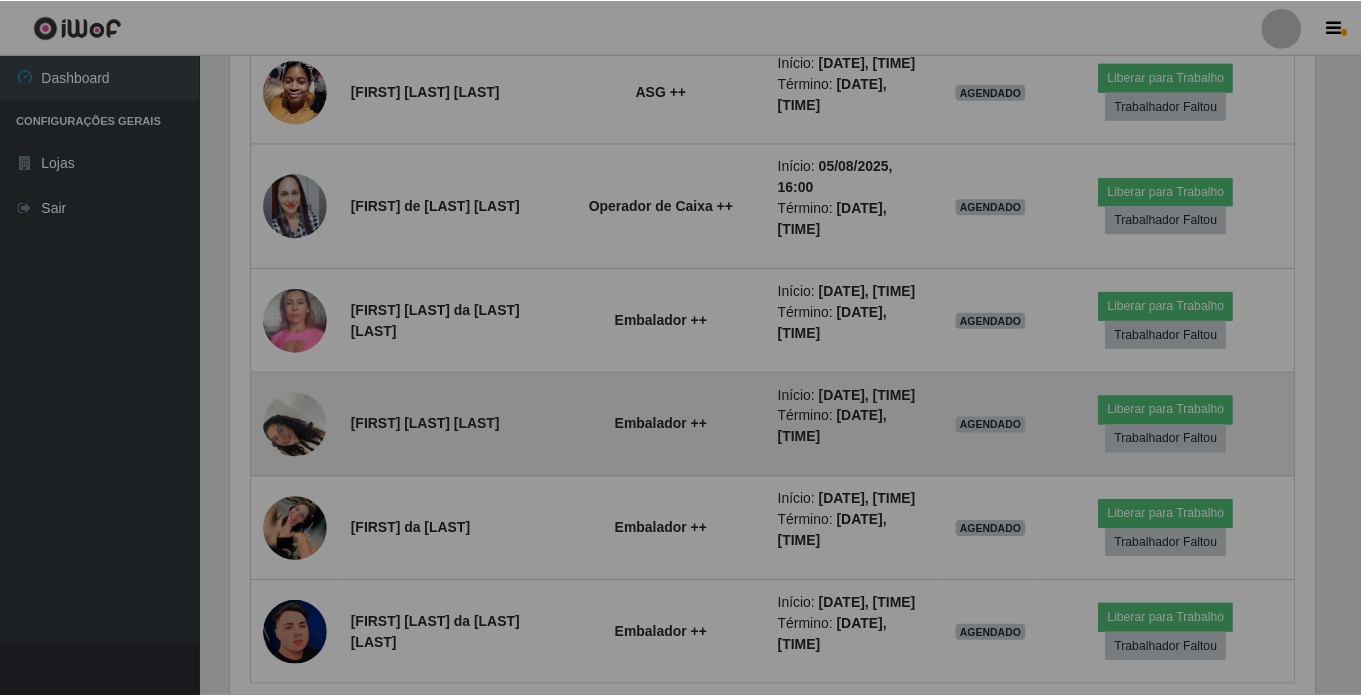 scroll, scrollTop: 999585, scrollLeft: 998901, axis: both 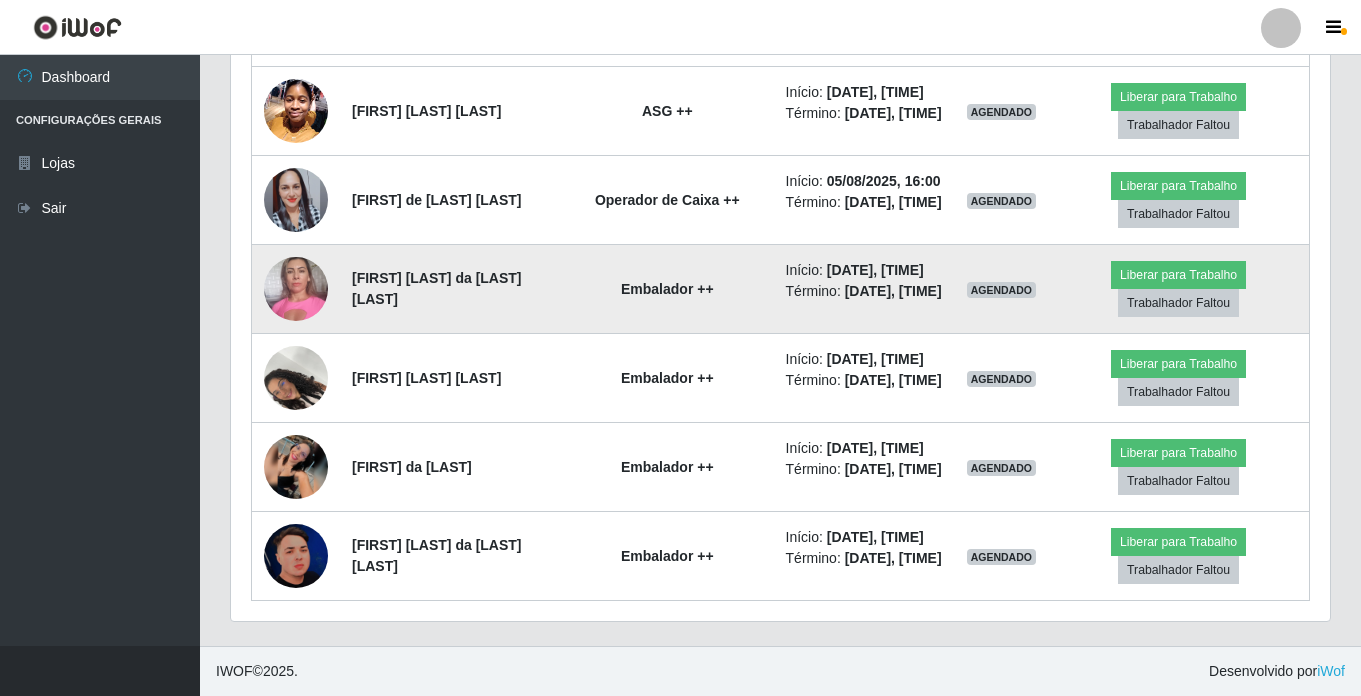 click at bounding box center [296, 288] 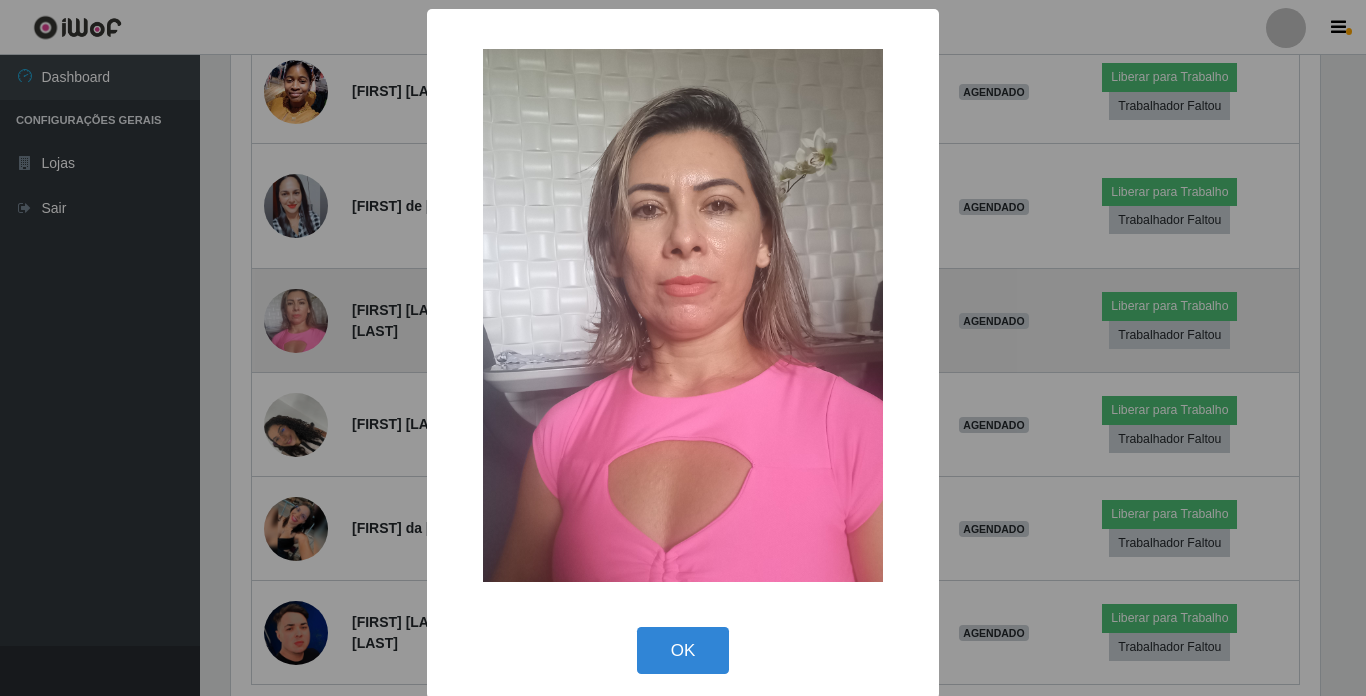 click on "× OK Cancel" at bounding box center (683, 348) 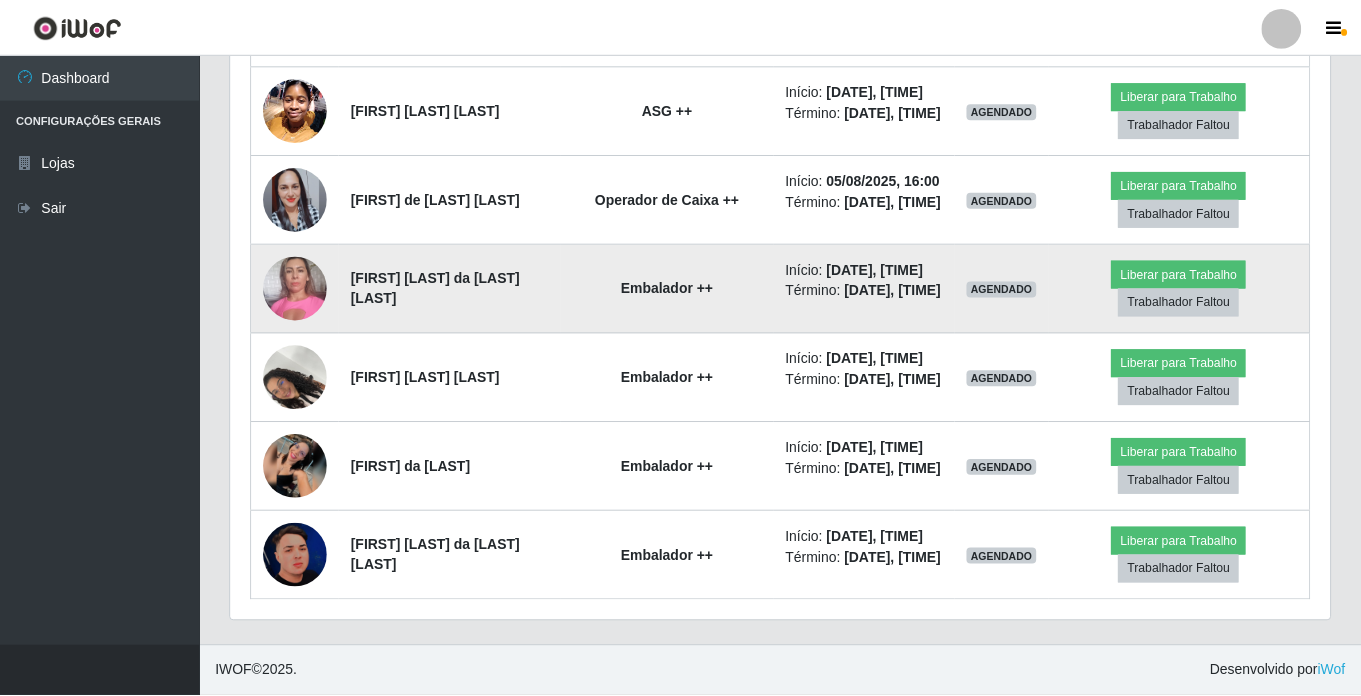 scroll, scrollTop: 999585, scrollLeft: 998901, axis: both 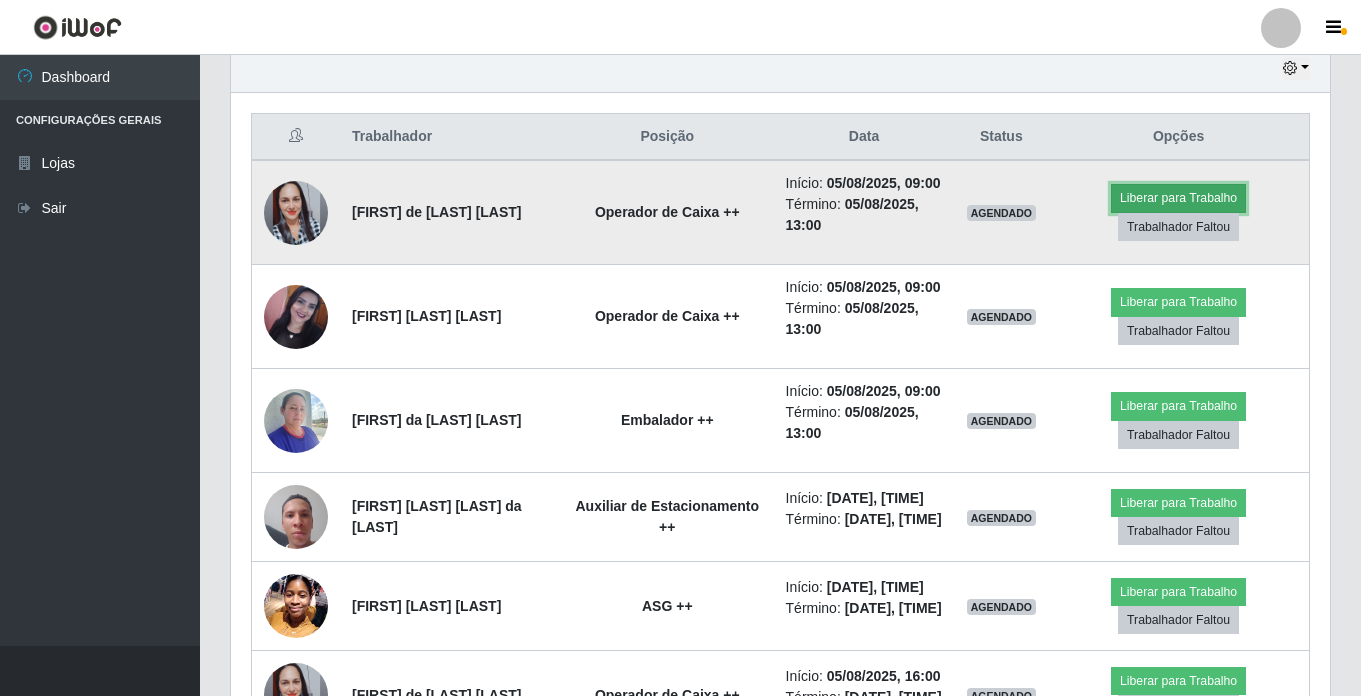 click on "Liberar para Trabalho" at bounding box center [1178, 198] 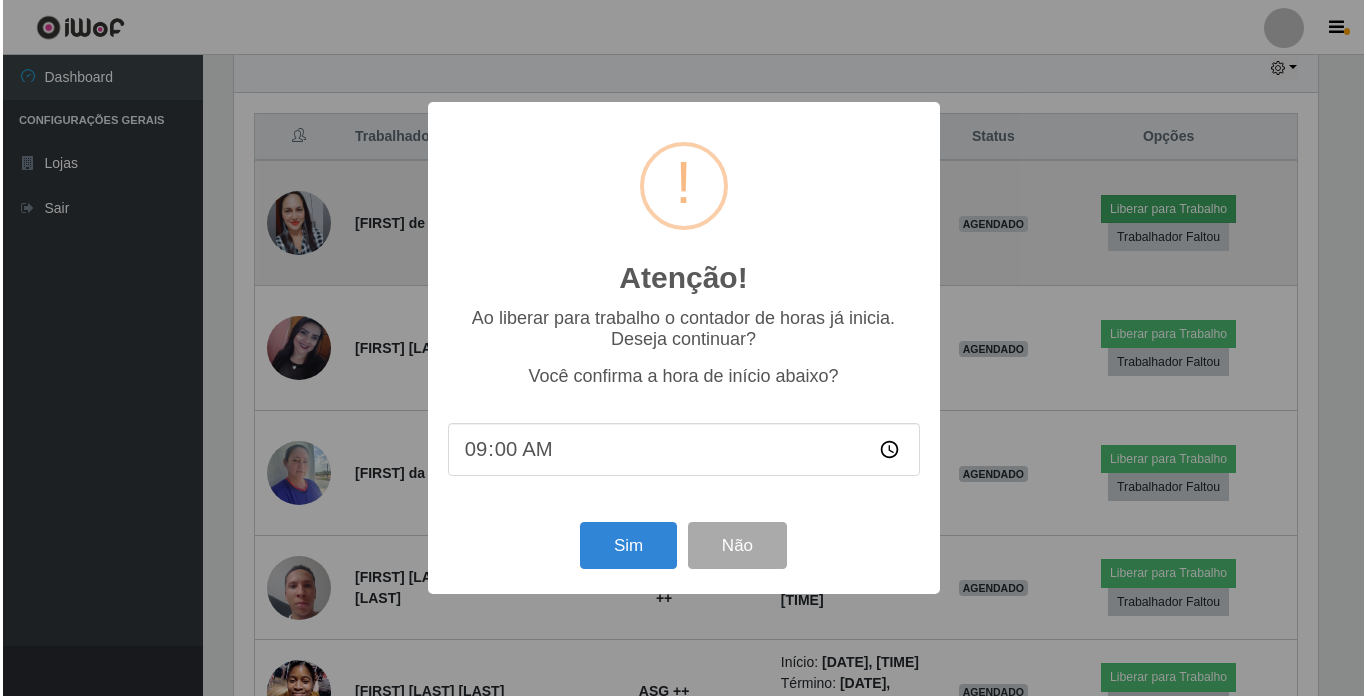 scroll, scrollTop: 999585, scrollLeft: 998911, axis: both 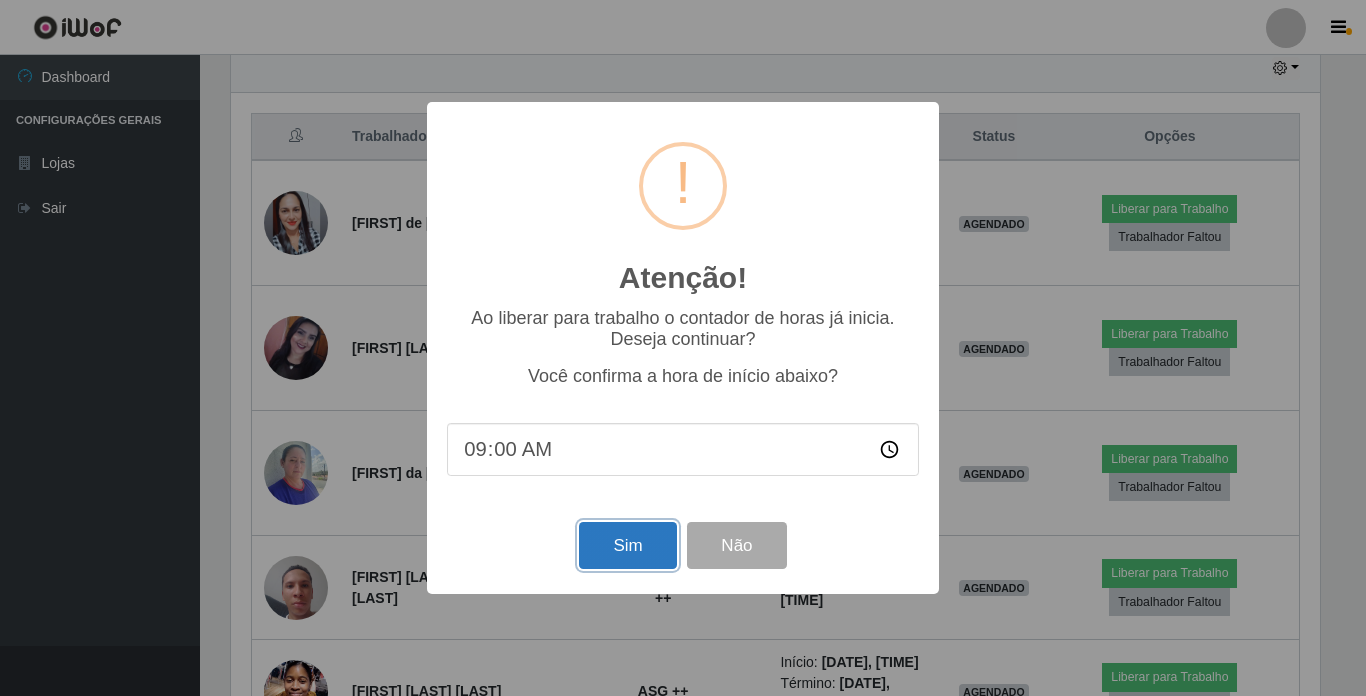 click on "Sim" at bounding box center (627, 545) 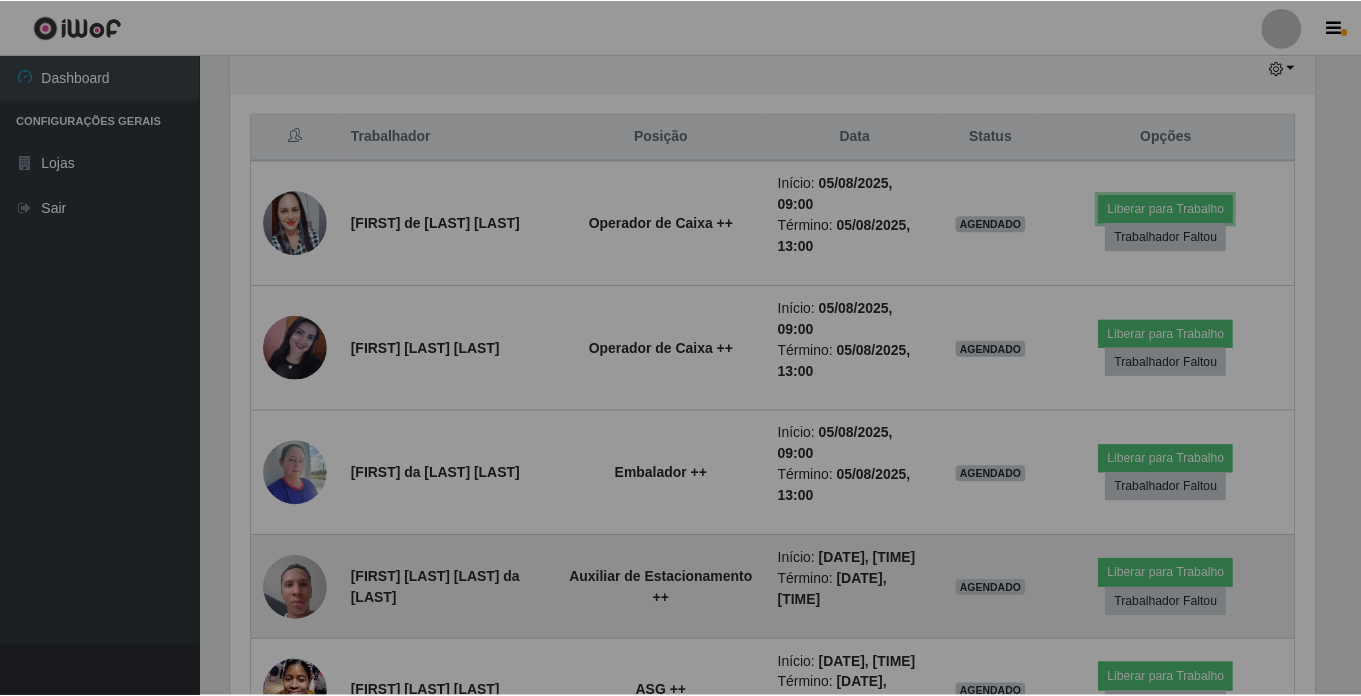 scroll, scrollTop: 999585, scrollLeft: 998901, axis: both 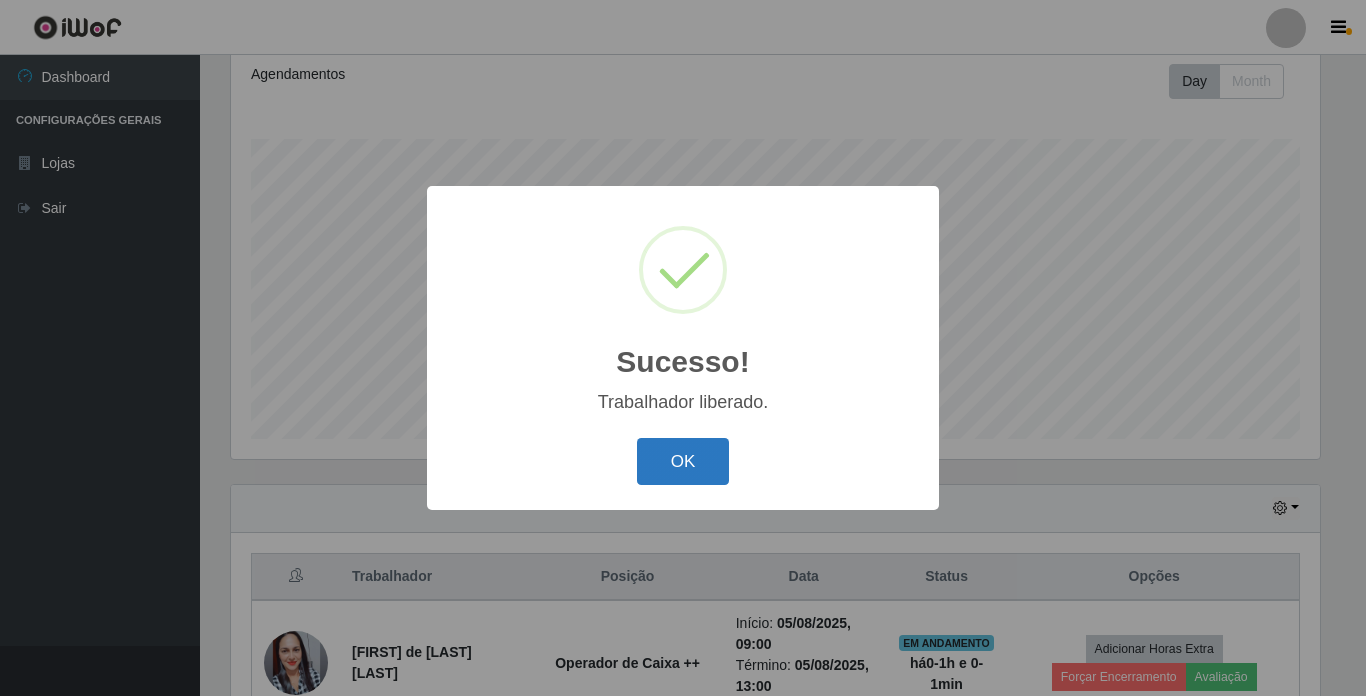 click on "OK" at bounding box center [683, 461] 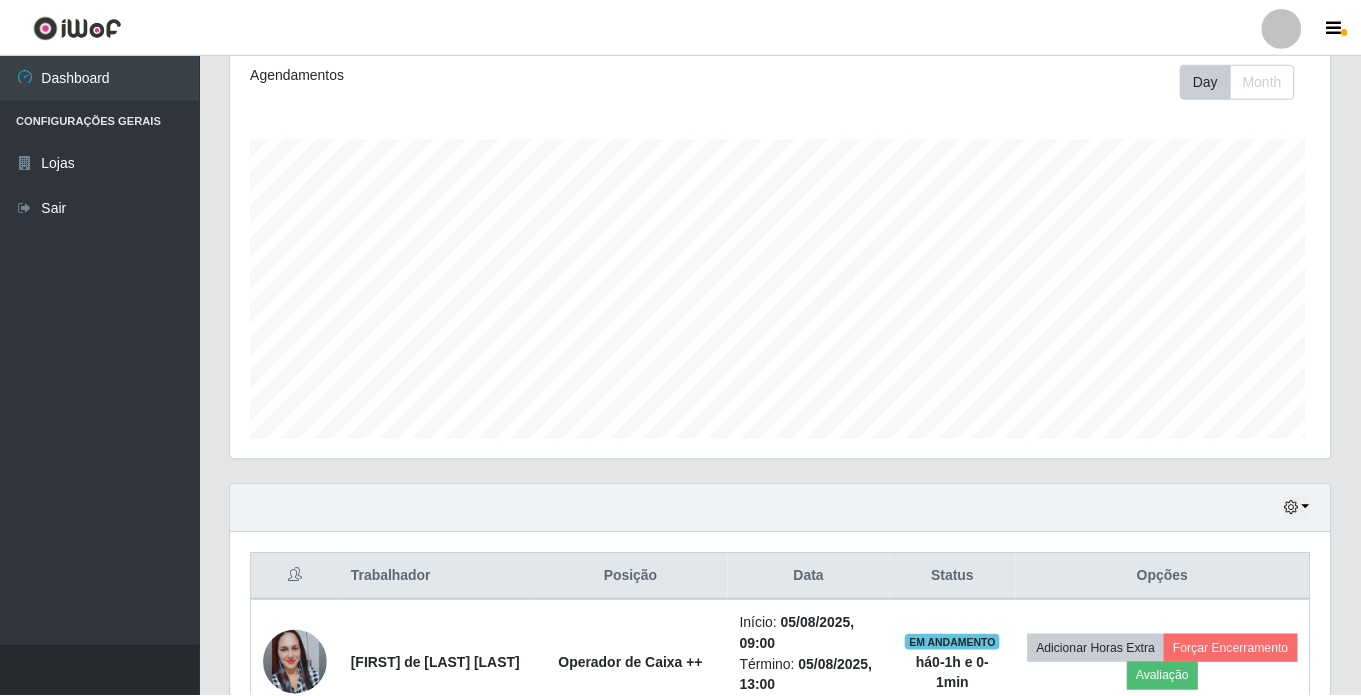 scroll, scrollTop: 999585, scrollLeft: 998901, axis: both 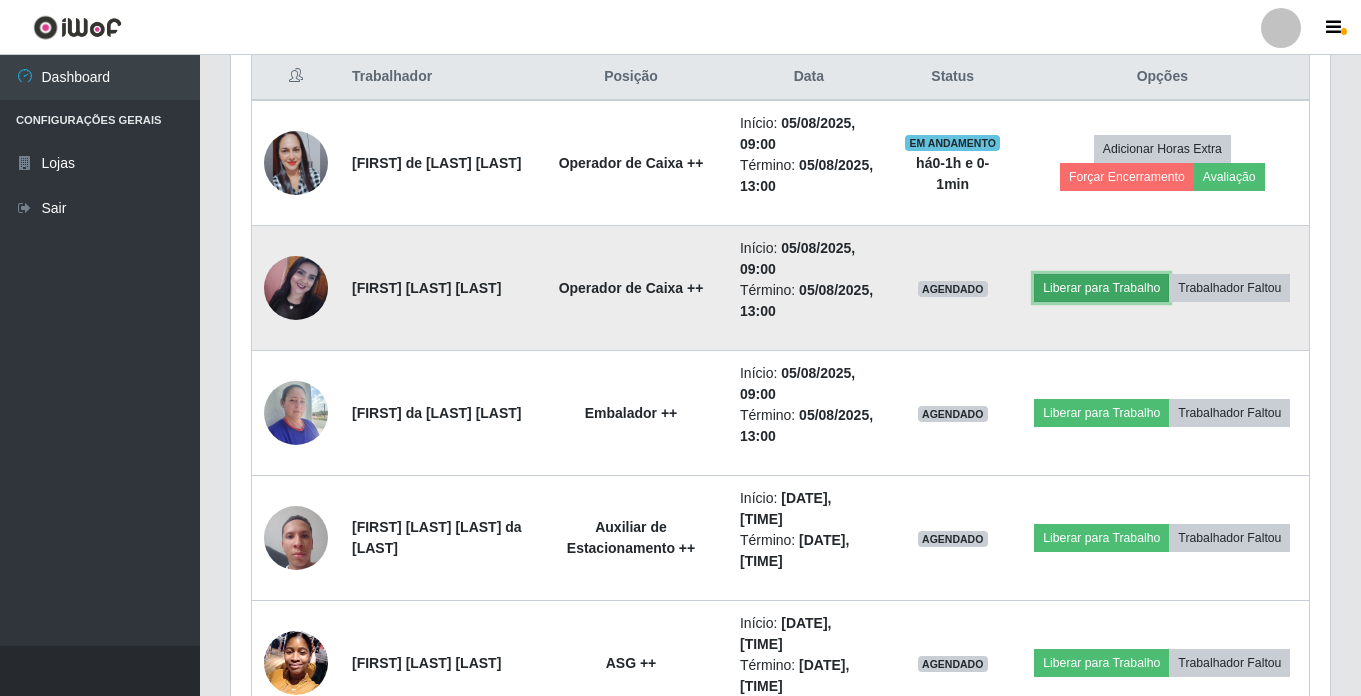 click on "Liberar para Trabalho" at bounding box center [1101, 288] 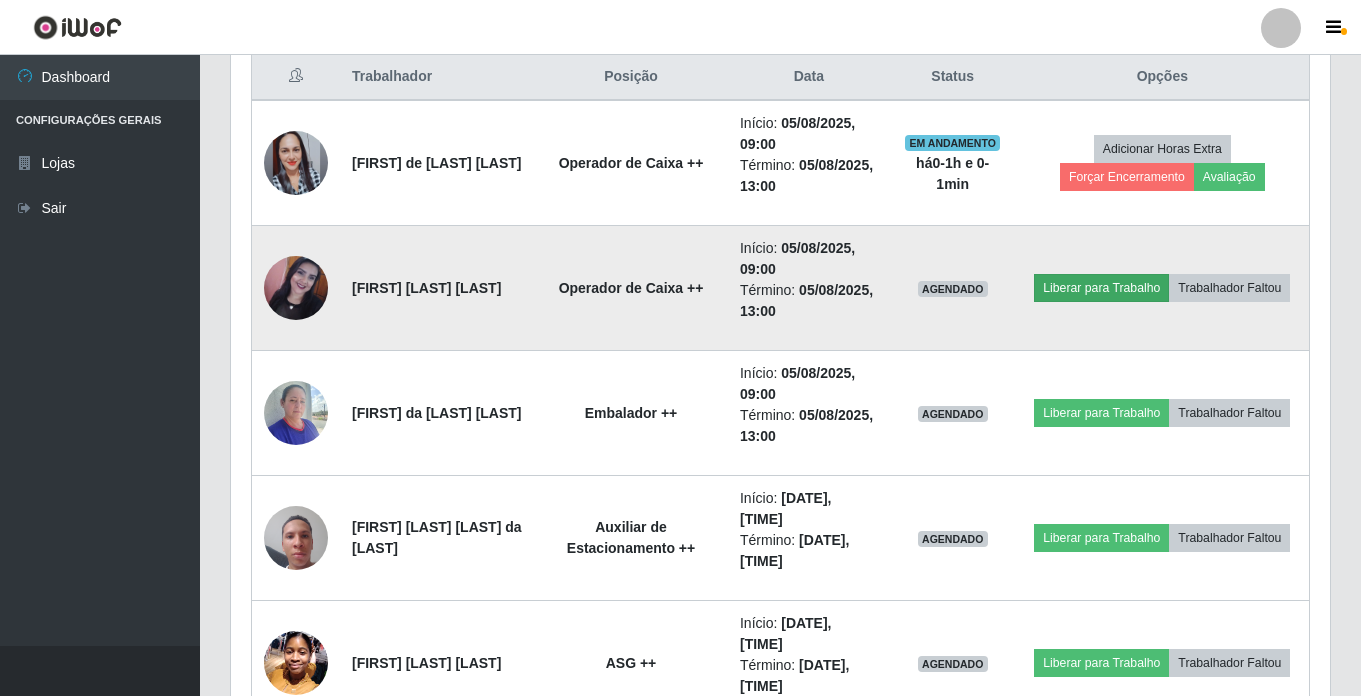 scroll, scrollTop: 999585, scrollLeft: 998911, axis: both 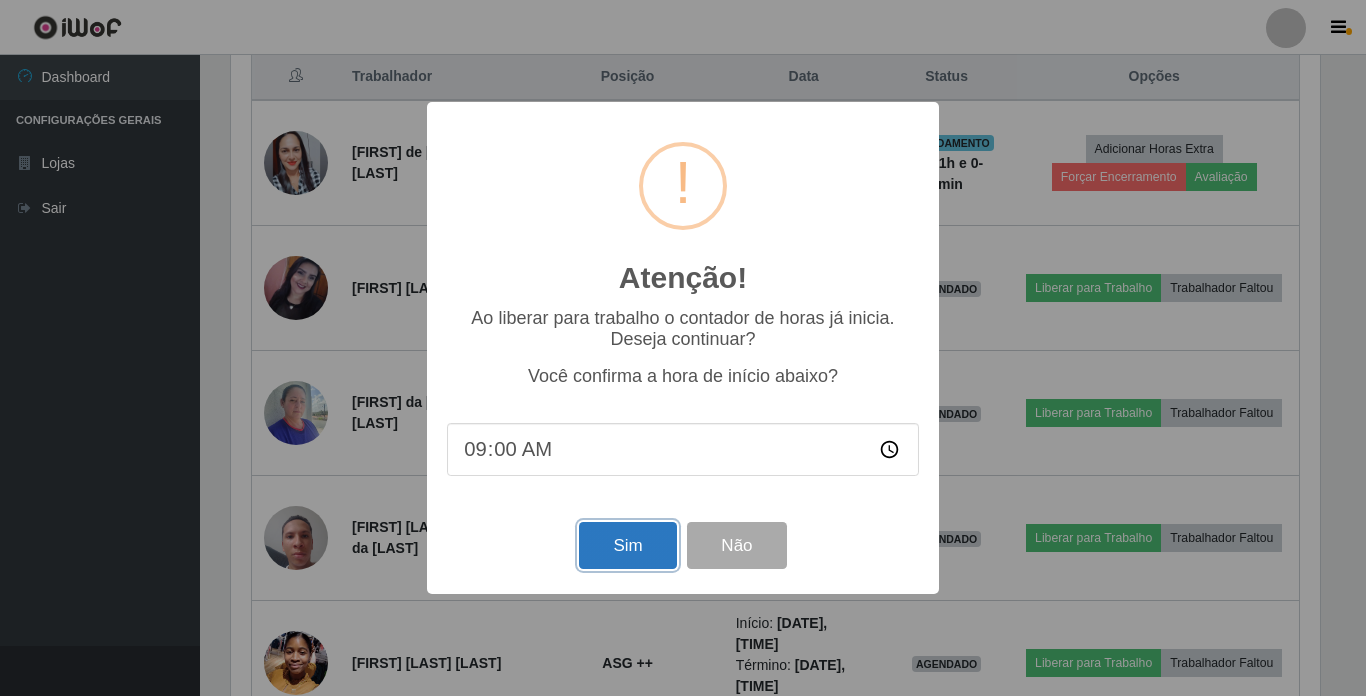 click on "Sim" at bounding box center (627, 545) 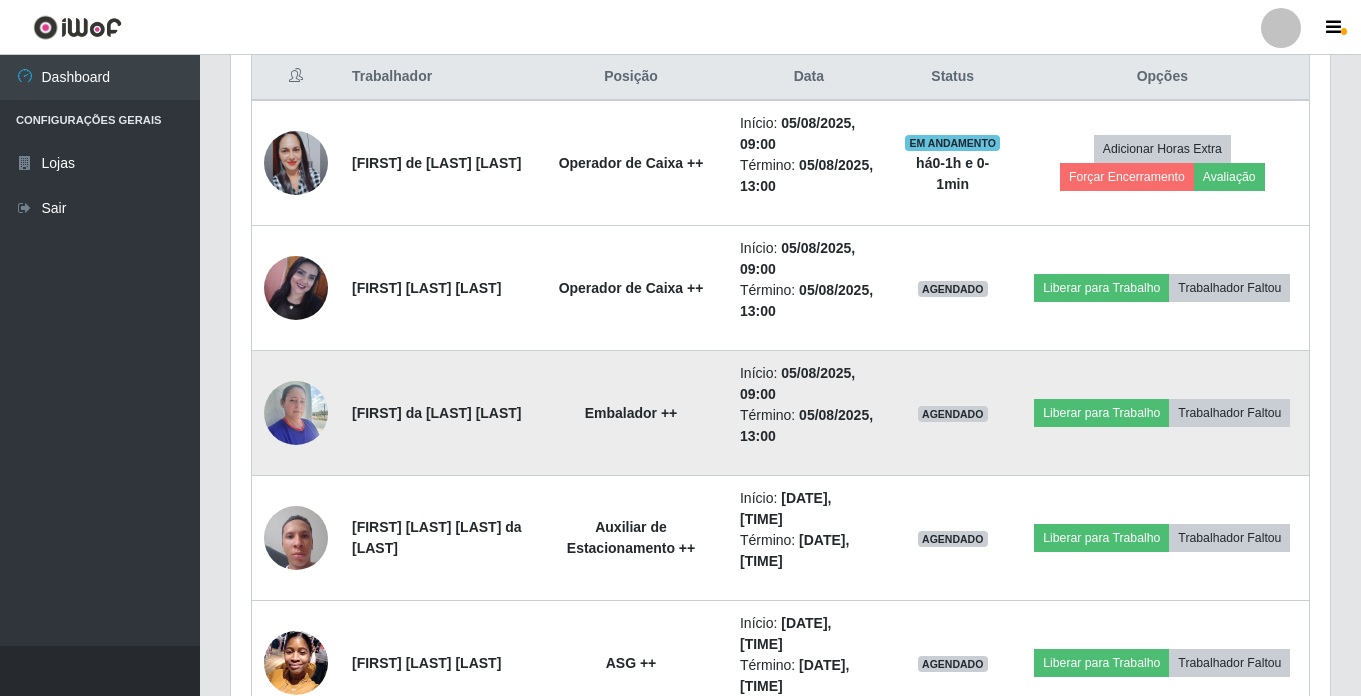 scroll, scrollTop: 999585, scrollLeft: 998901, axis: both 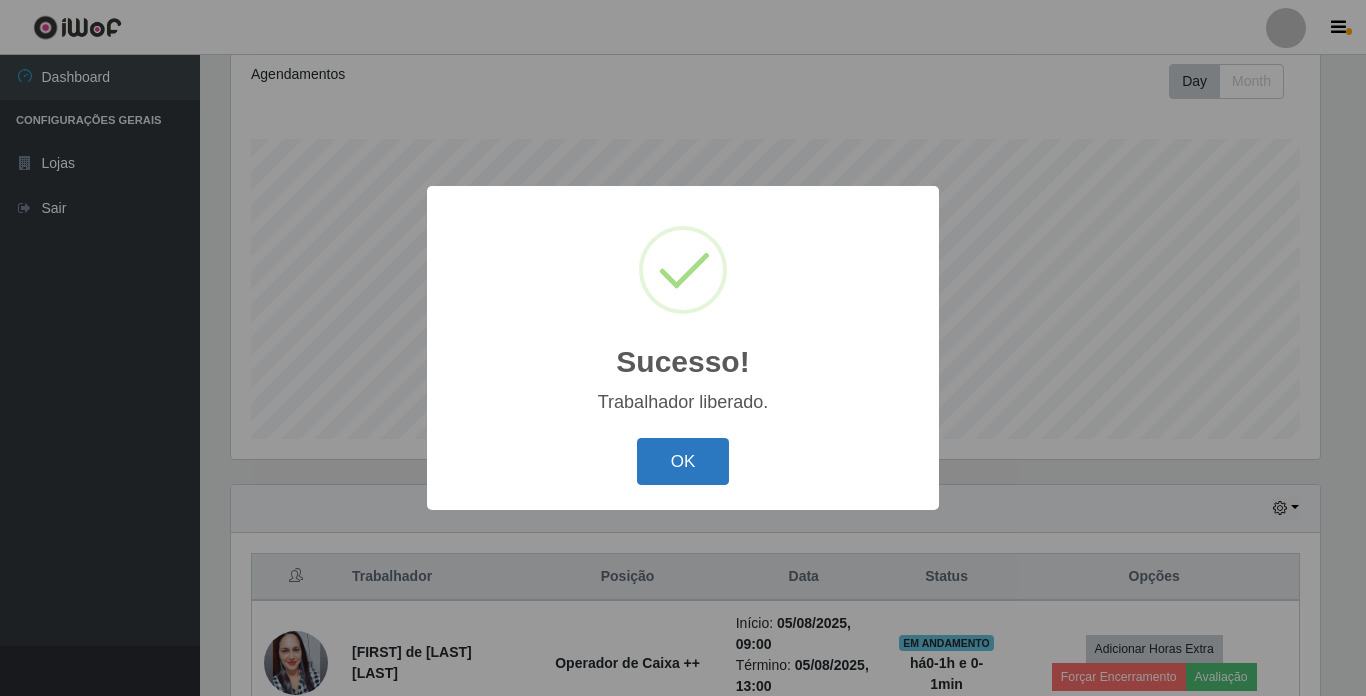 click on "OK" at bounding box center [683, 461] 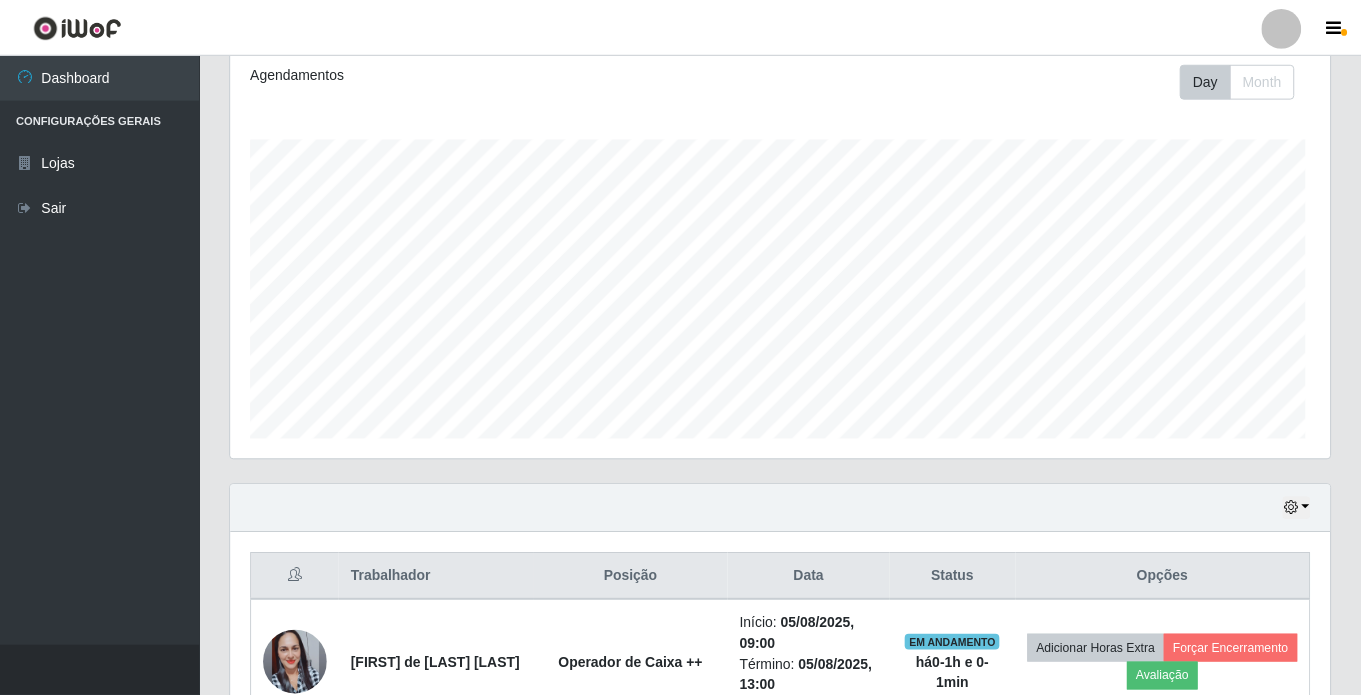 scroll, scrollTop: 999585, scrollLeft: 998901, axis: both 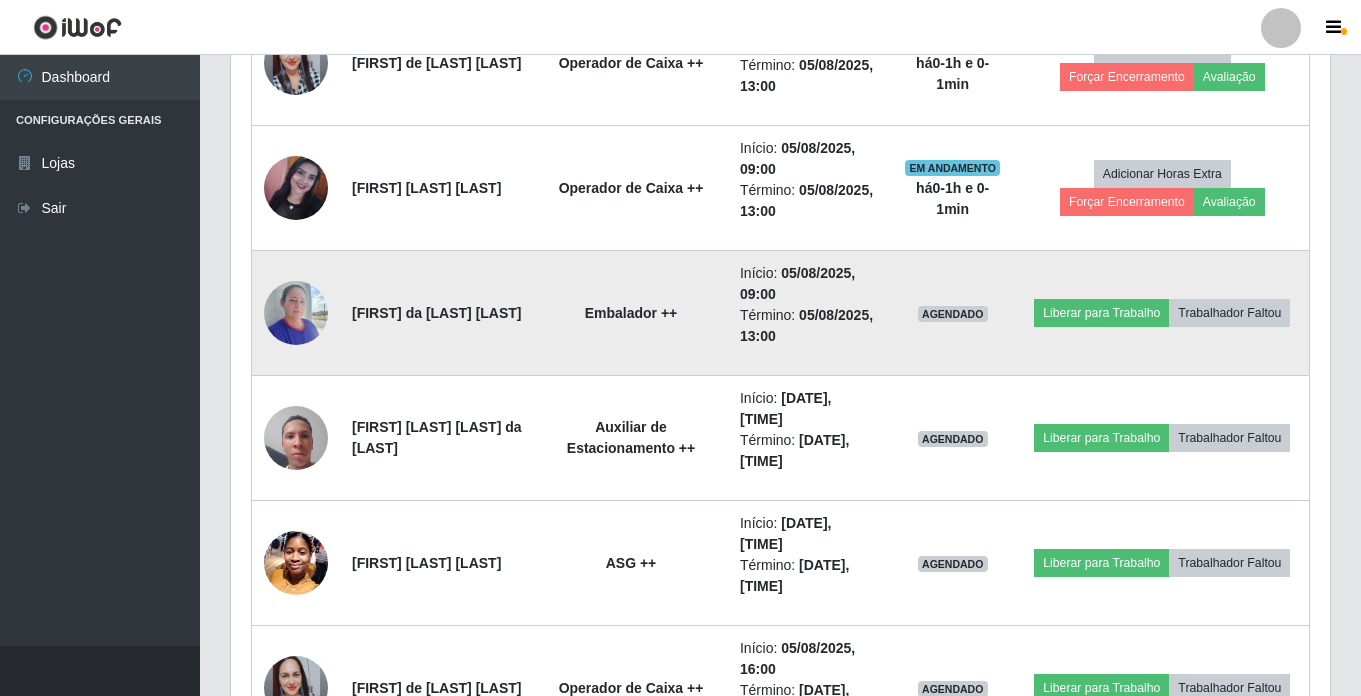 click at bounding box center [296, 312] 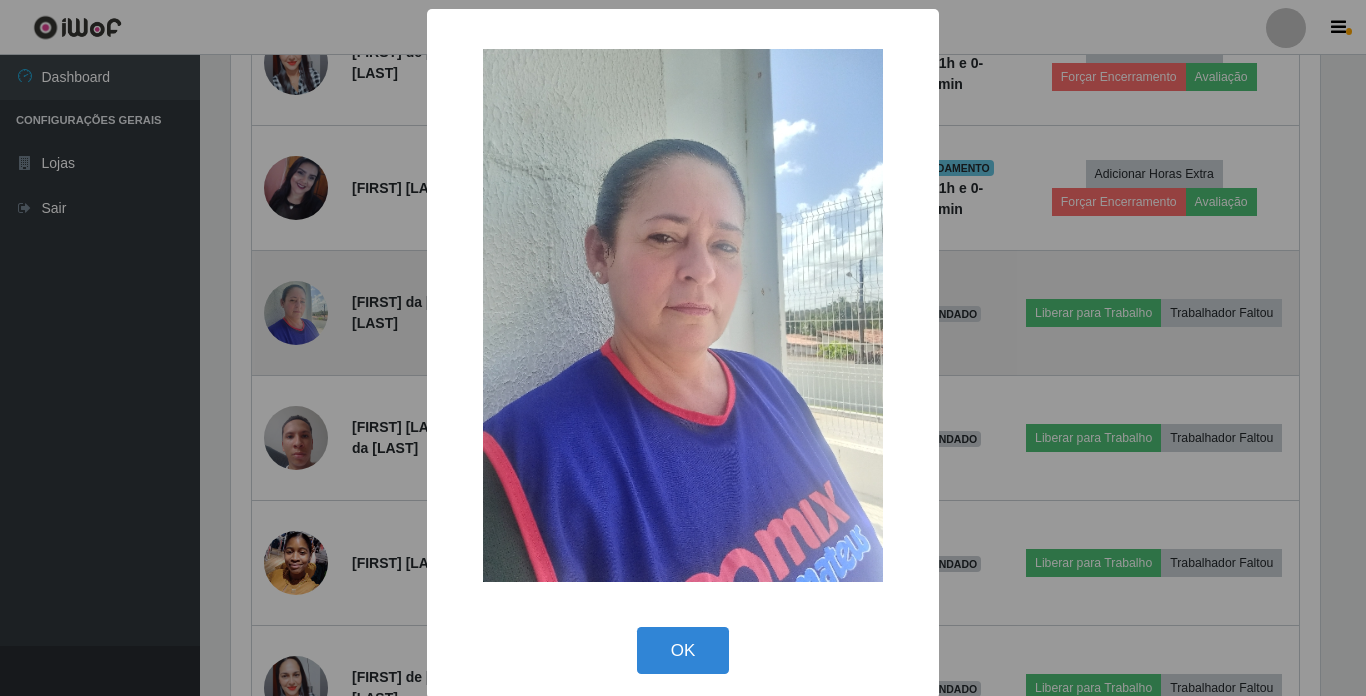 scroll, scrollTop: 999585, scrollLeft: 998911, axis: both 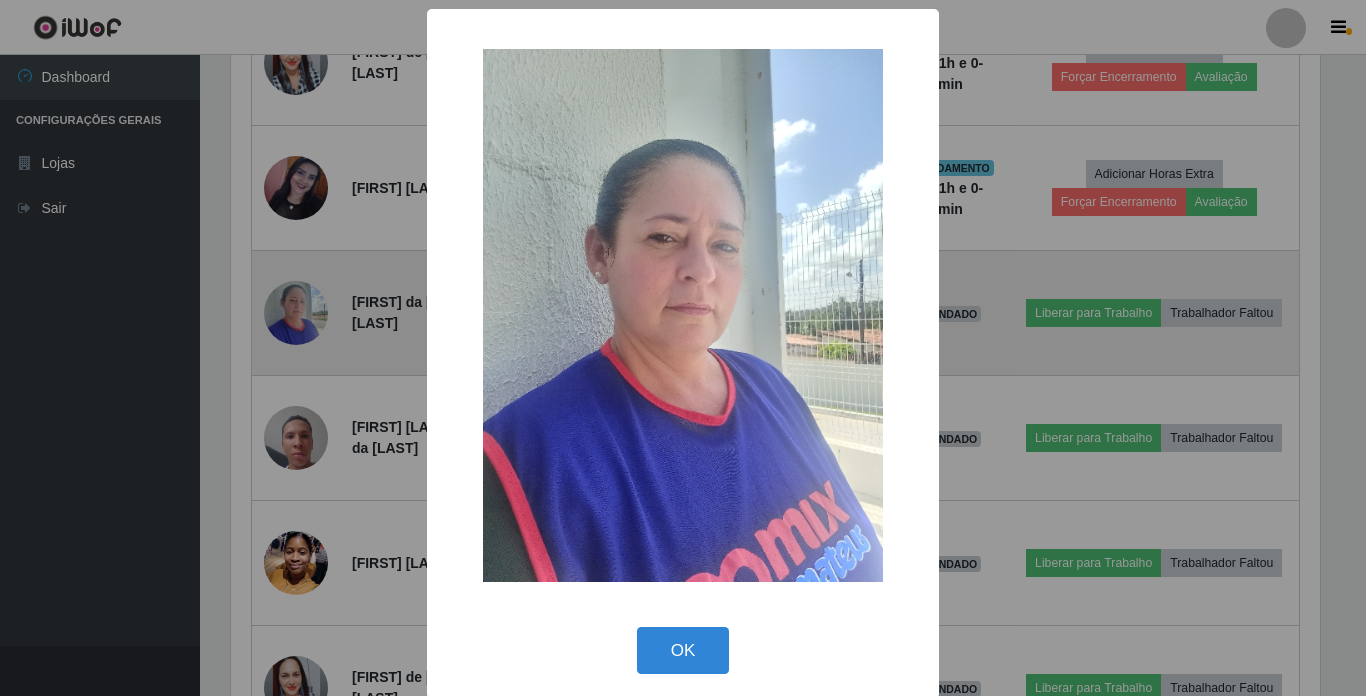 click on "× OK Cancel" at bounding box center (683, 348) 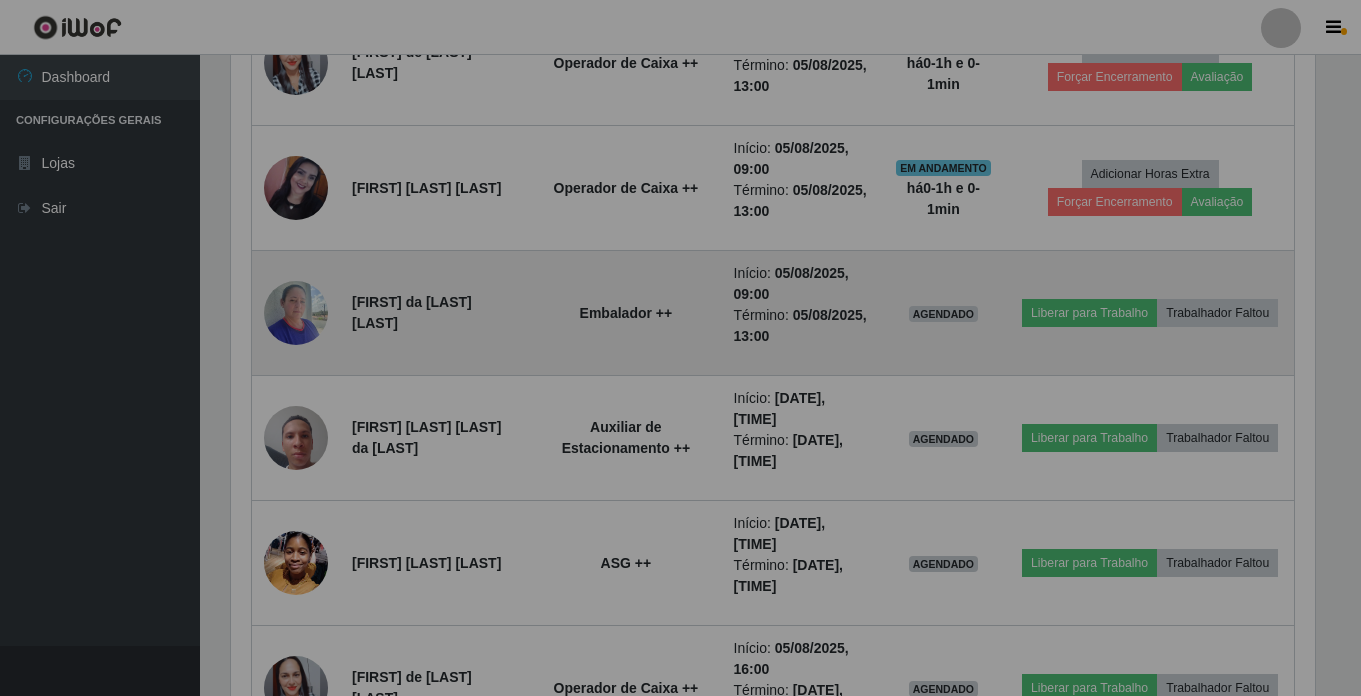 scroll, scrollTop: 999585, scrollLeft: 998901, axis: both 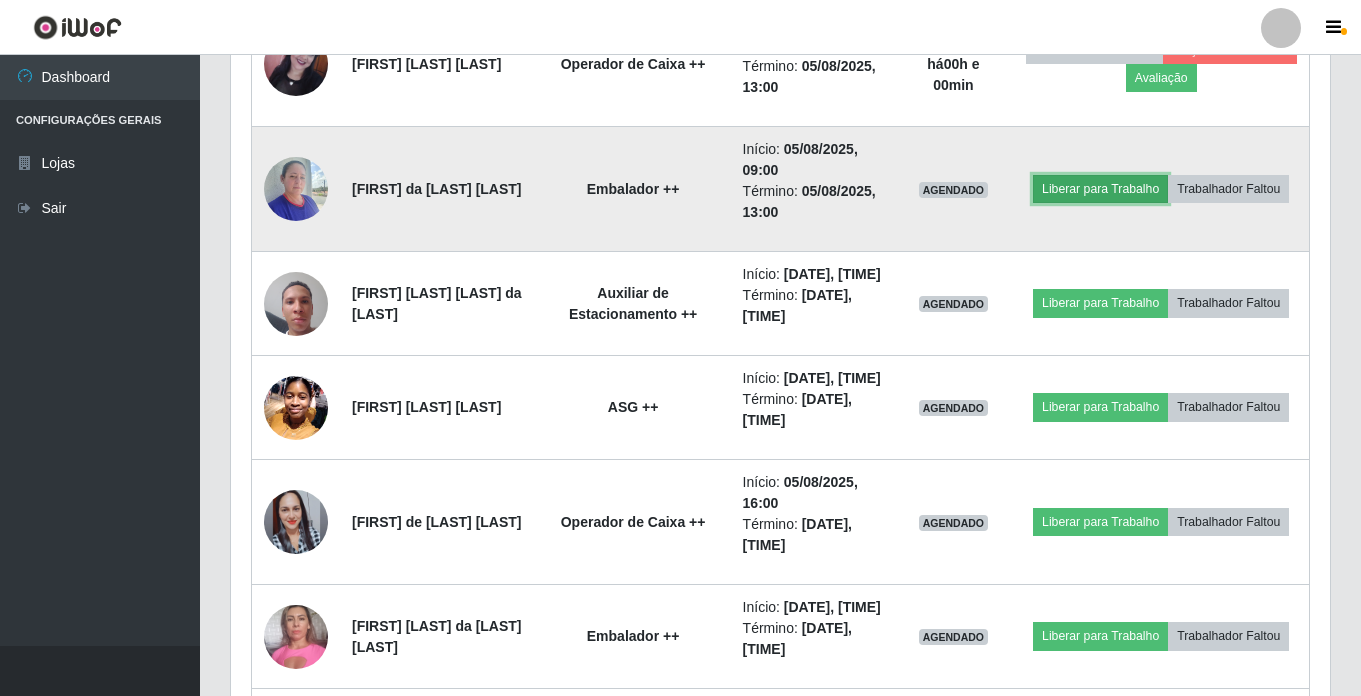 click on "Liberar para Trabalho" at bounding box center (1100, 189) 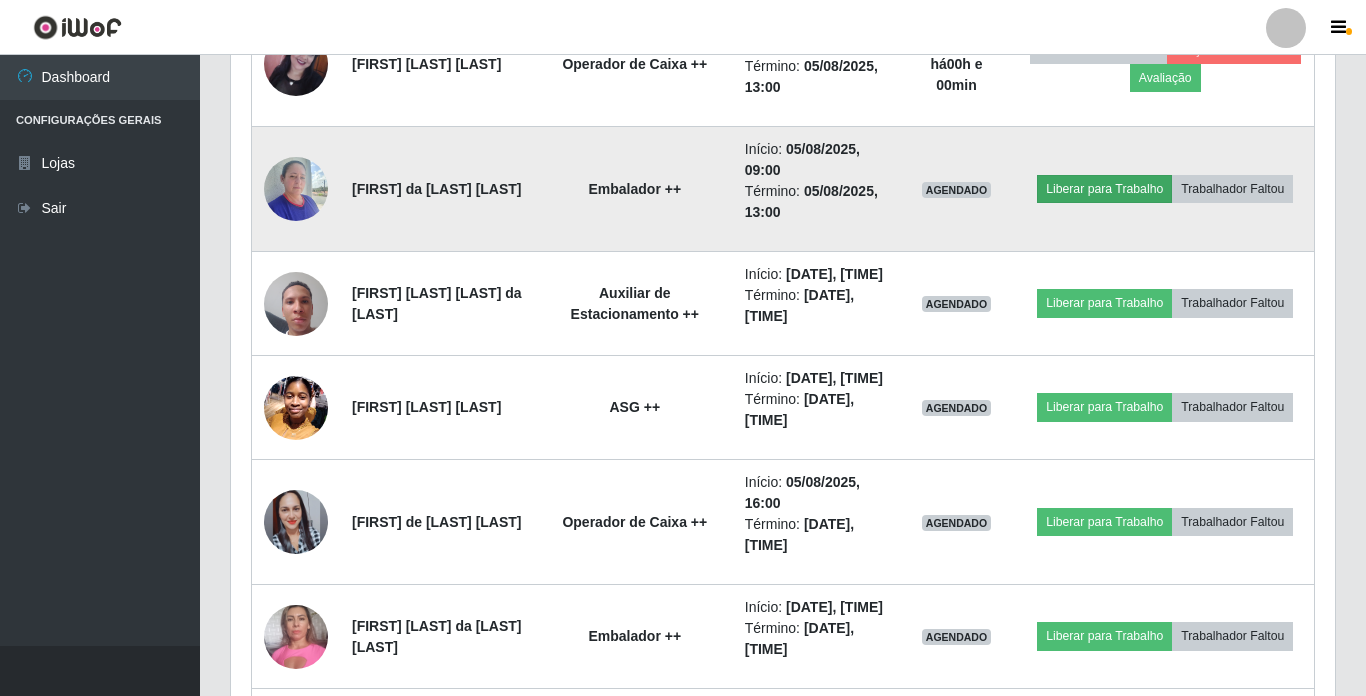 scroll, scrollTop: 999585, scrollLeft: 998911, axis: both 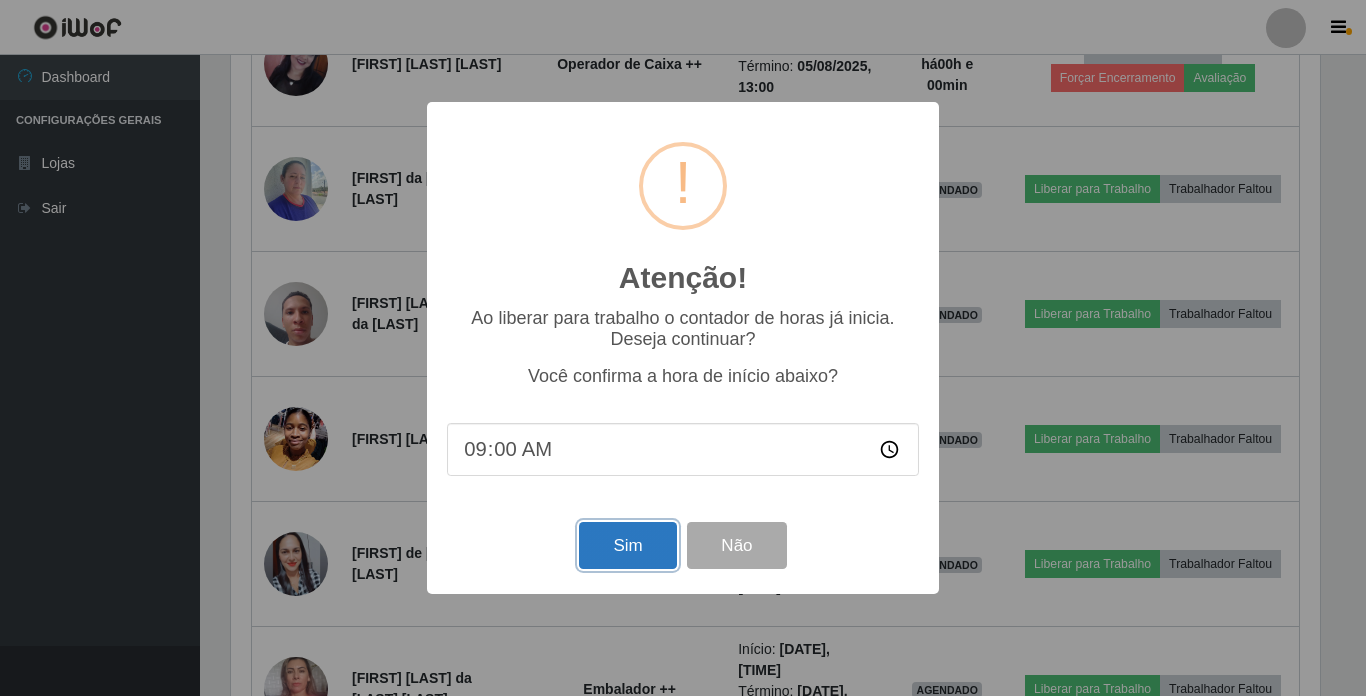 click on "Sim" at bounding box center (627, 545) 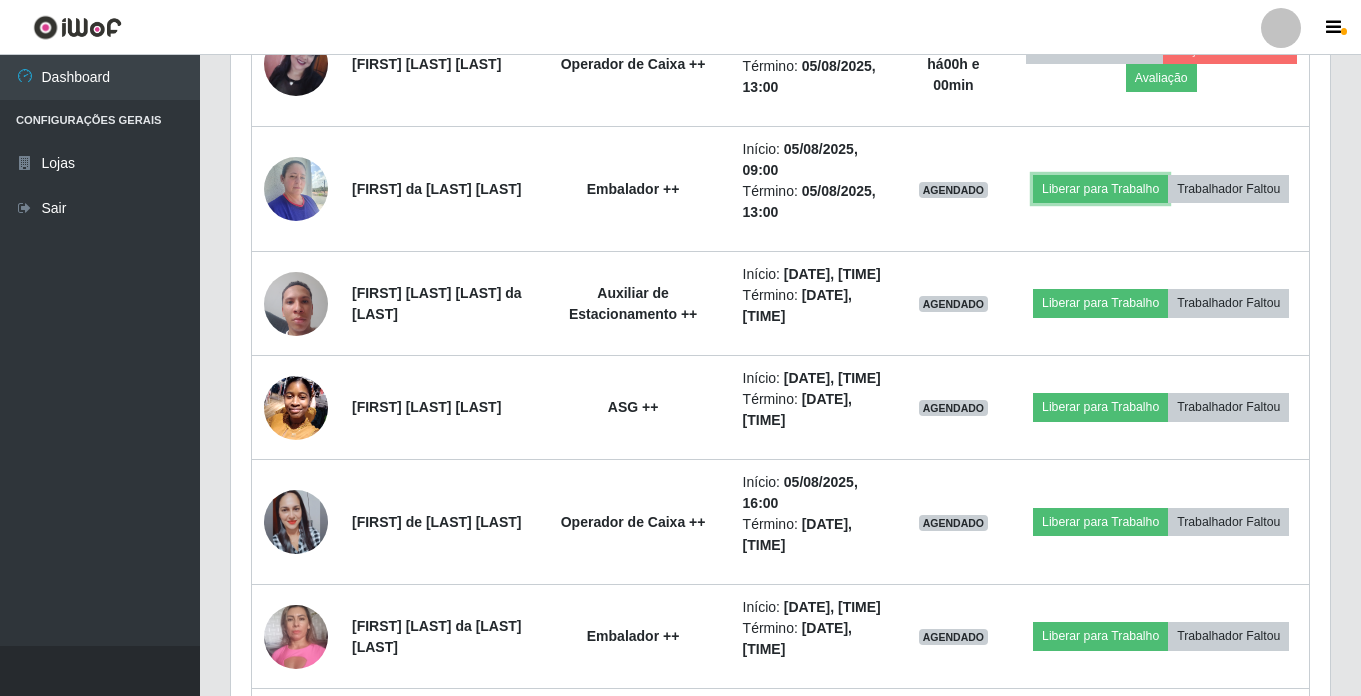 scroll, scrollTop: 999585, scrollLeft: 998901, axis: both 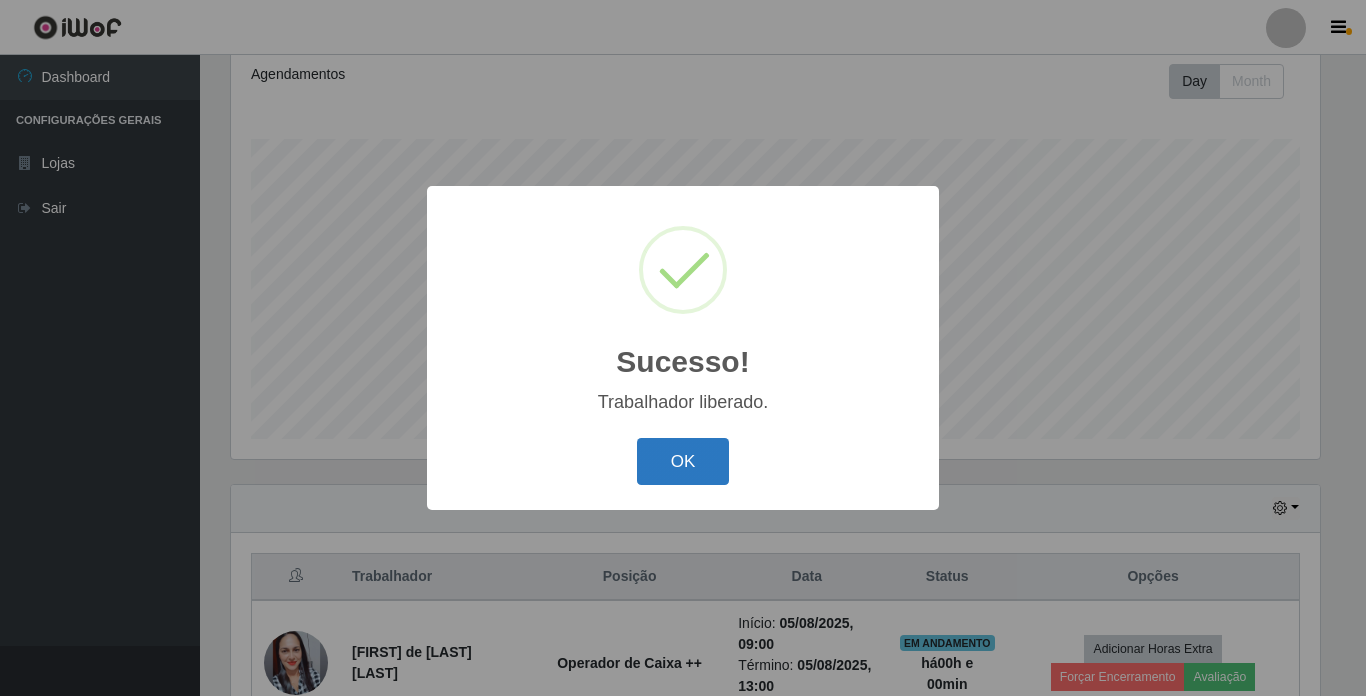 click on "OK" at bounding box center [683, 461] 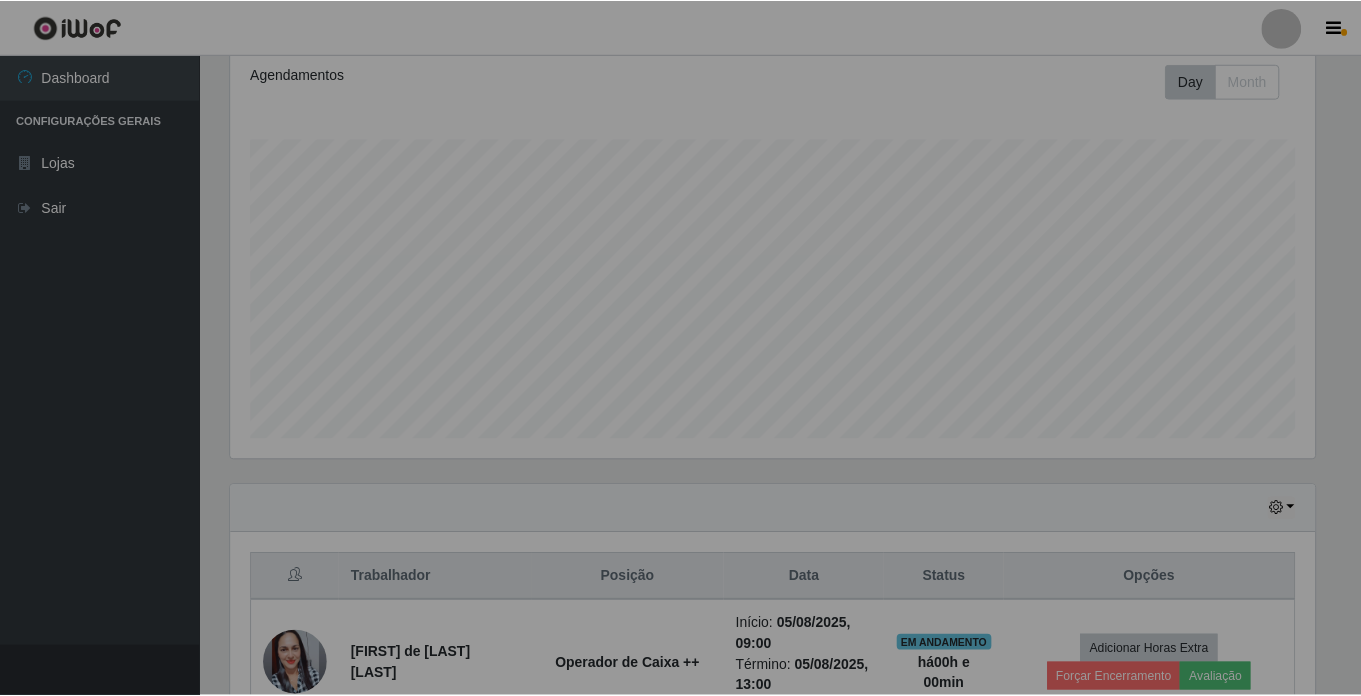 scroll, scrollTop: 999585, scrollLeft: 998901, axis: both 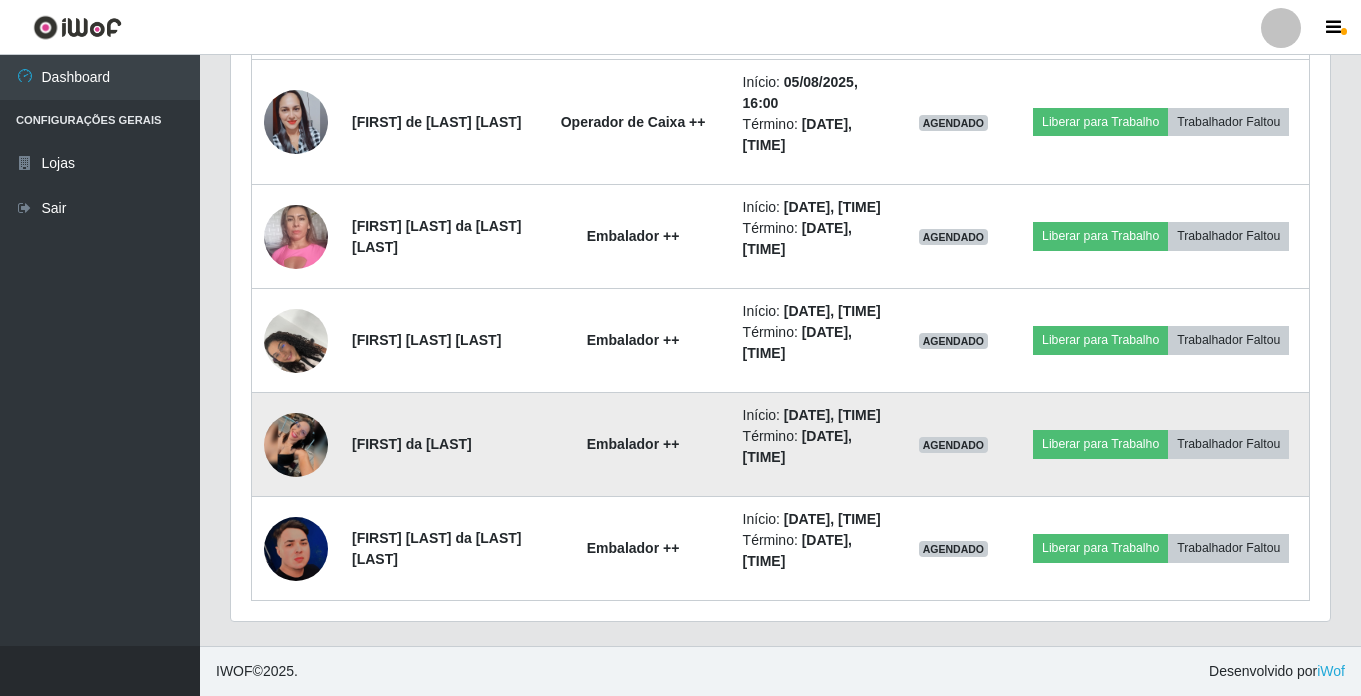 click at bounding box center (296, 445) 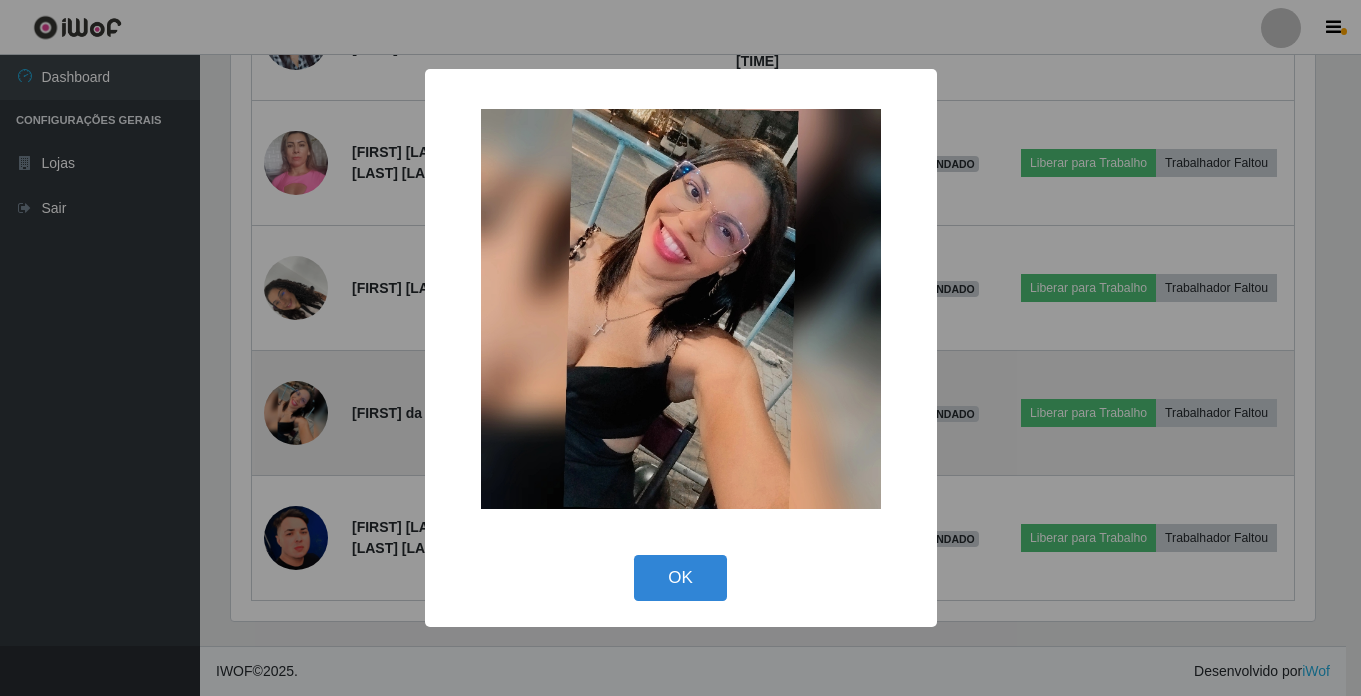 scroll, scrollTop: 999585, scrollLeft: 998911, axis: both 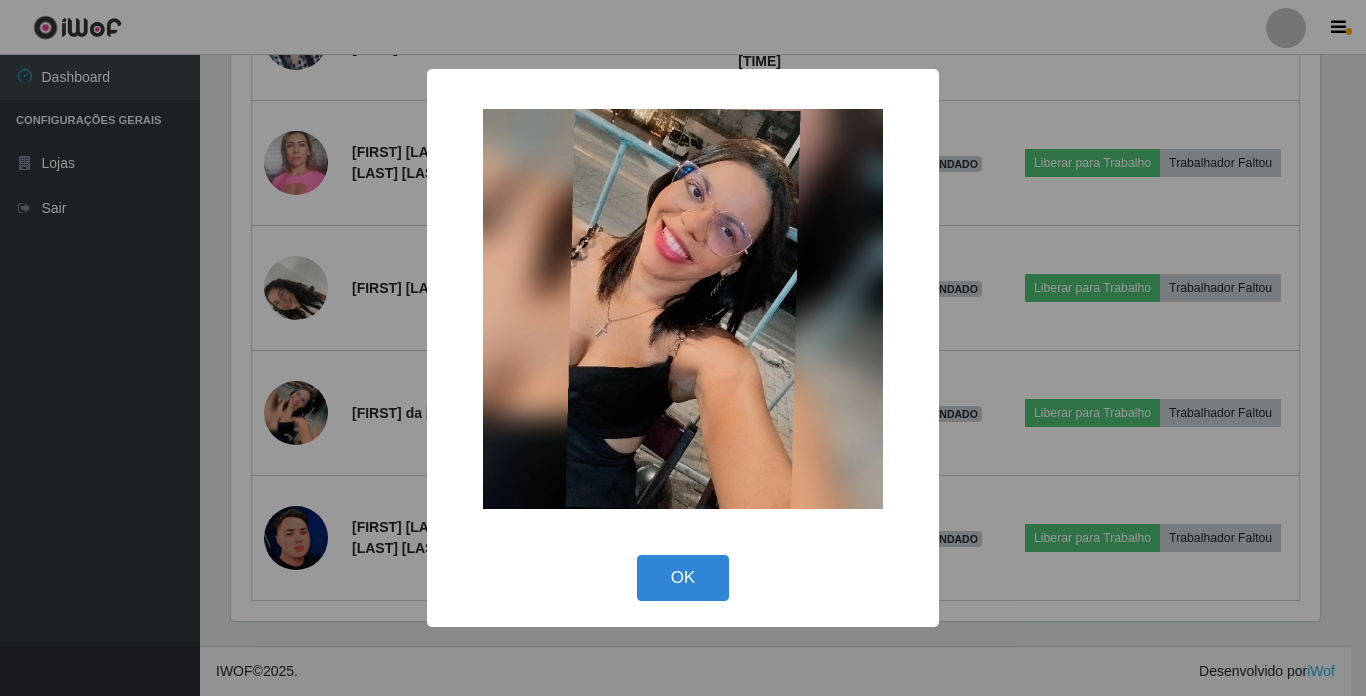 click on "× OK Cancel" at bounding box center (683, 348) 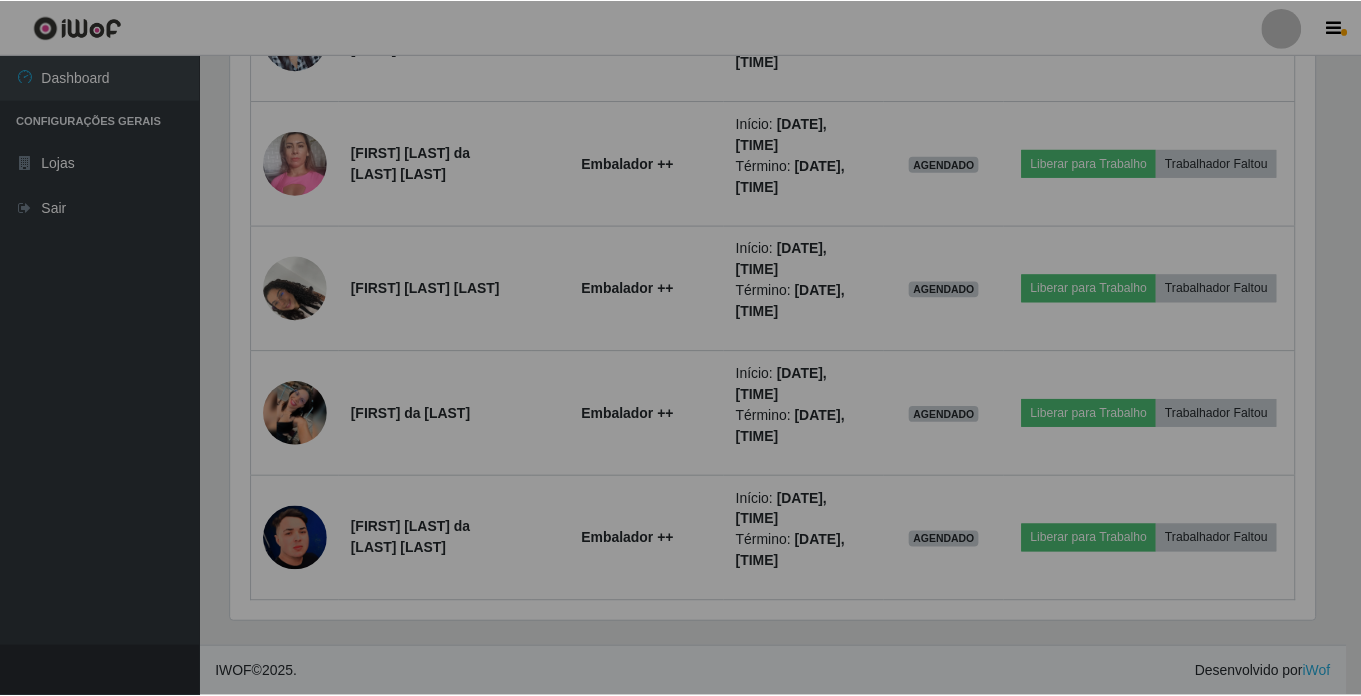 scroll, scrollTop: 999585, scrollLeft: 998901, axis: both 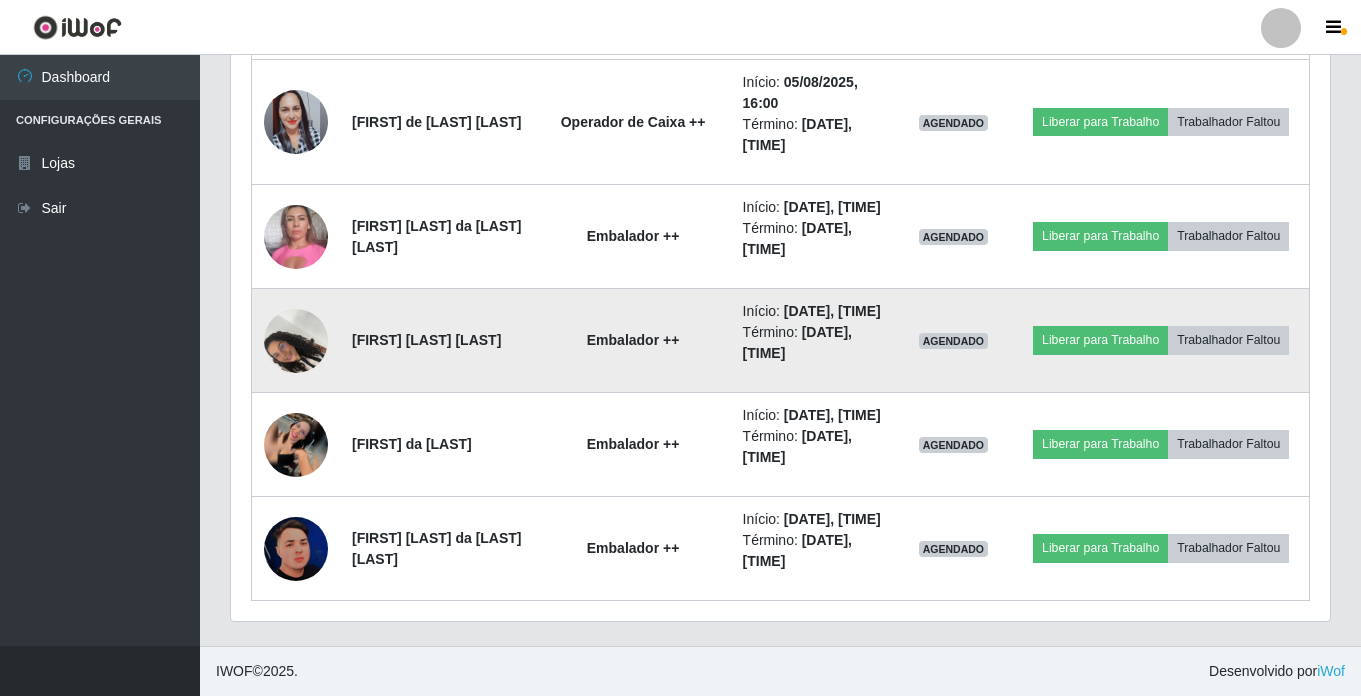 click at bounding box center (296, 341) 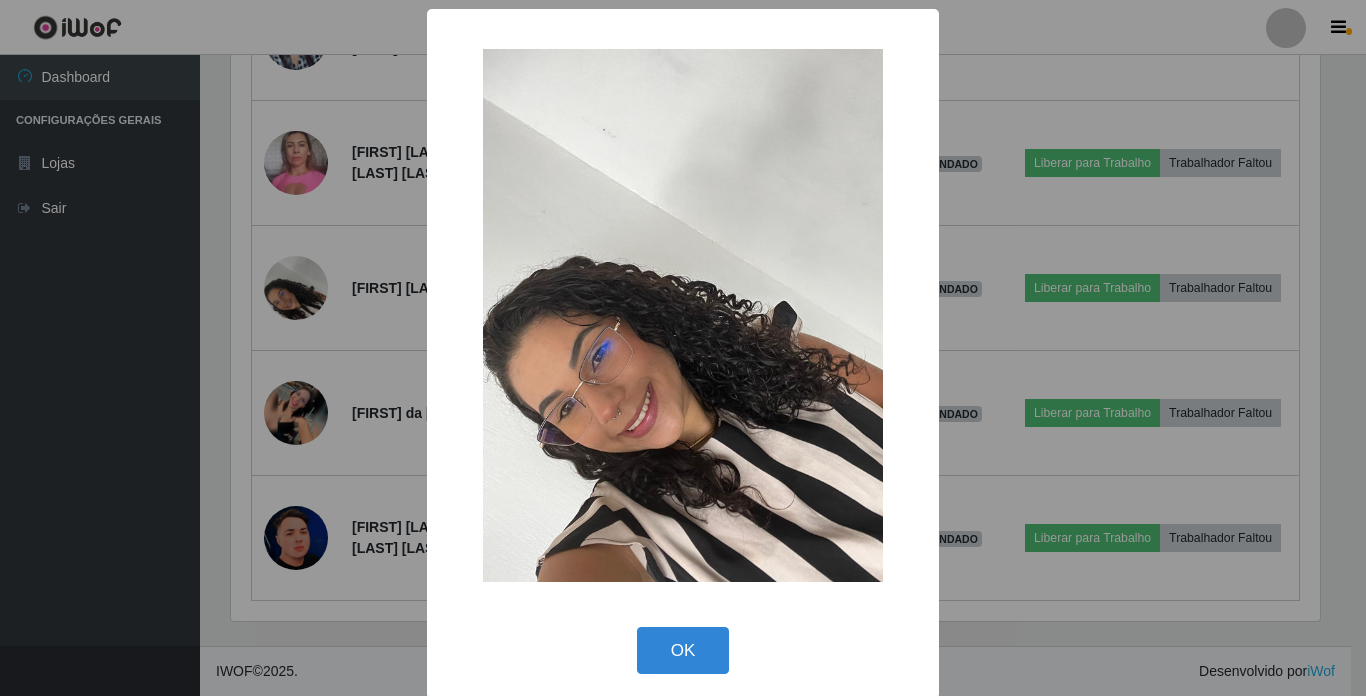 scroll, scrollTop: 999585, scrollLeft: 998911, axis: both 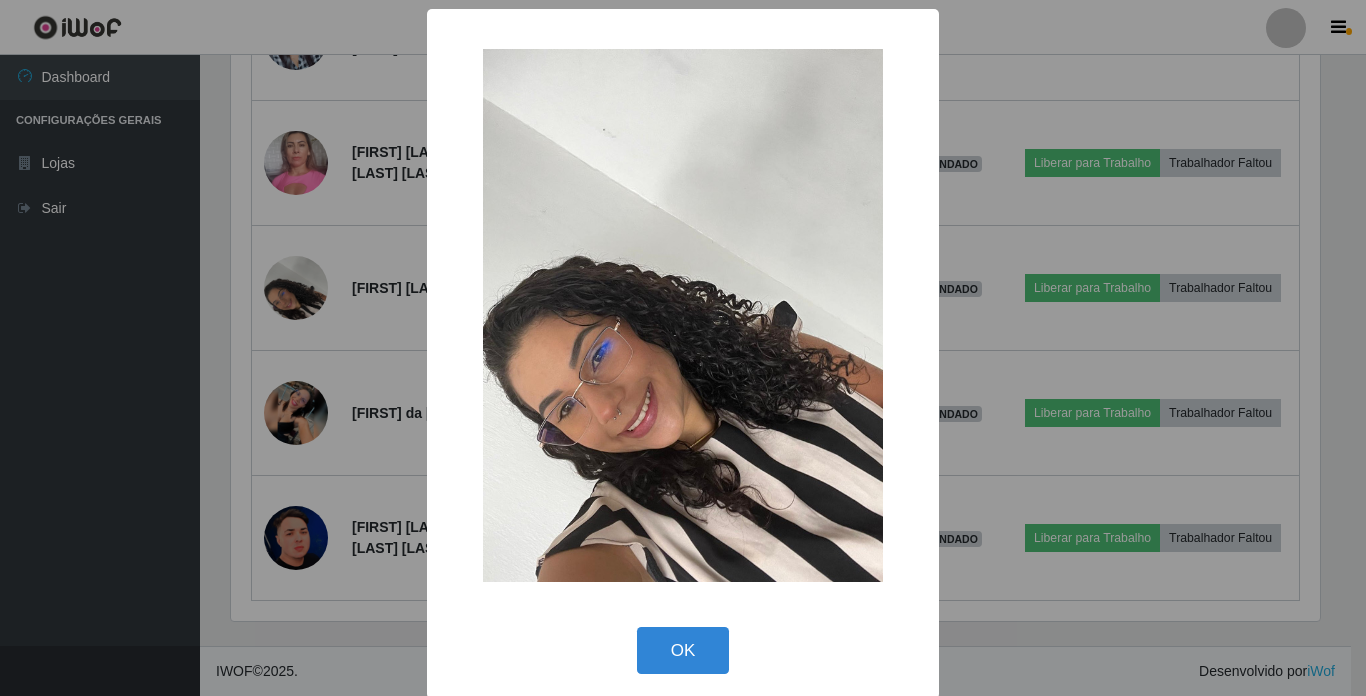 click on "× OK Cancel" at bounding box center [683, 348] 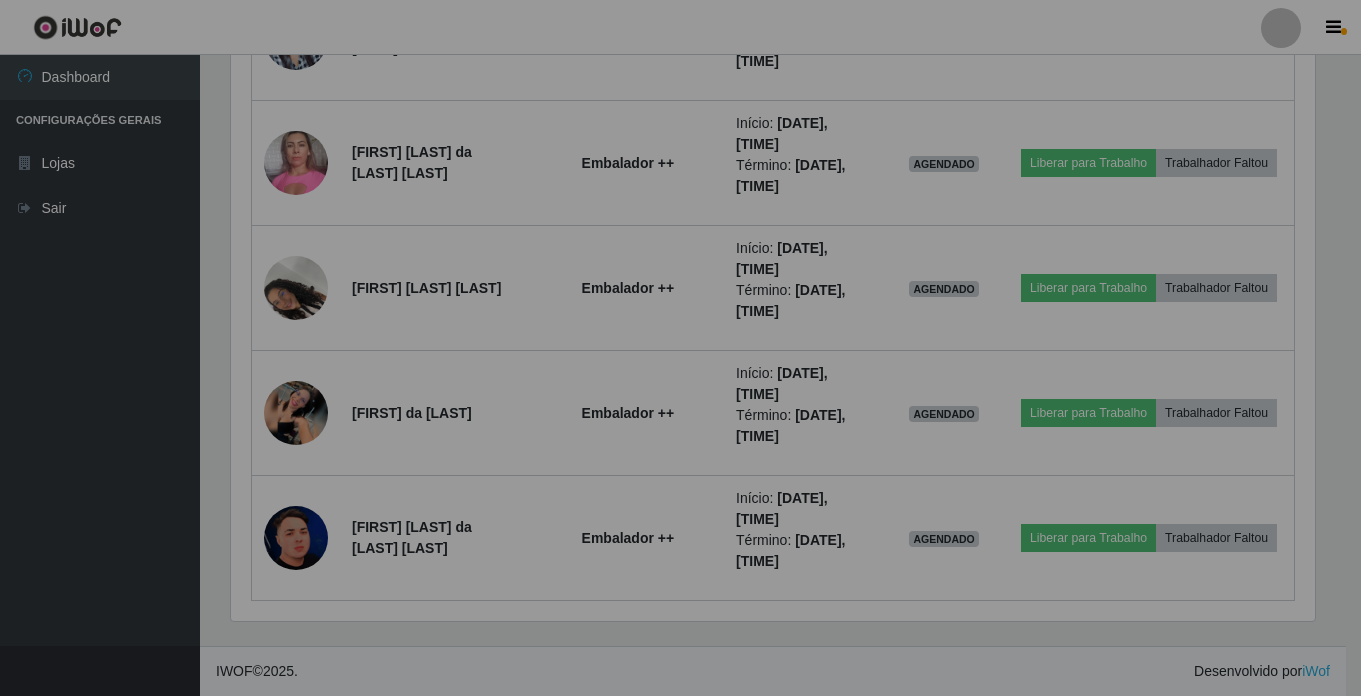 scroll, scrollTop: 999585, scrollLeft: 998901, axis: both 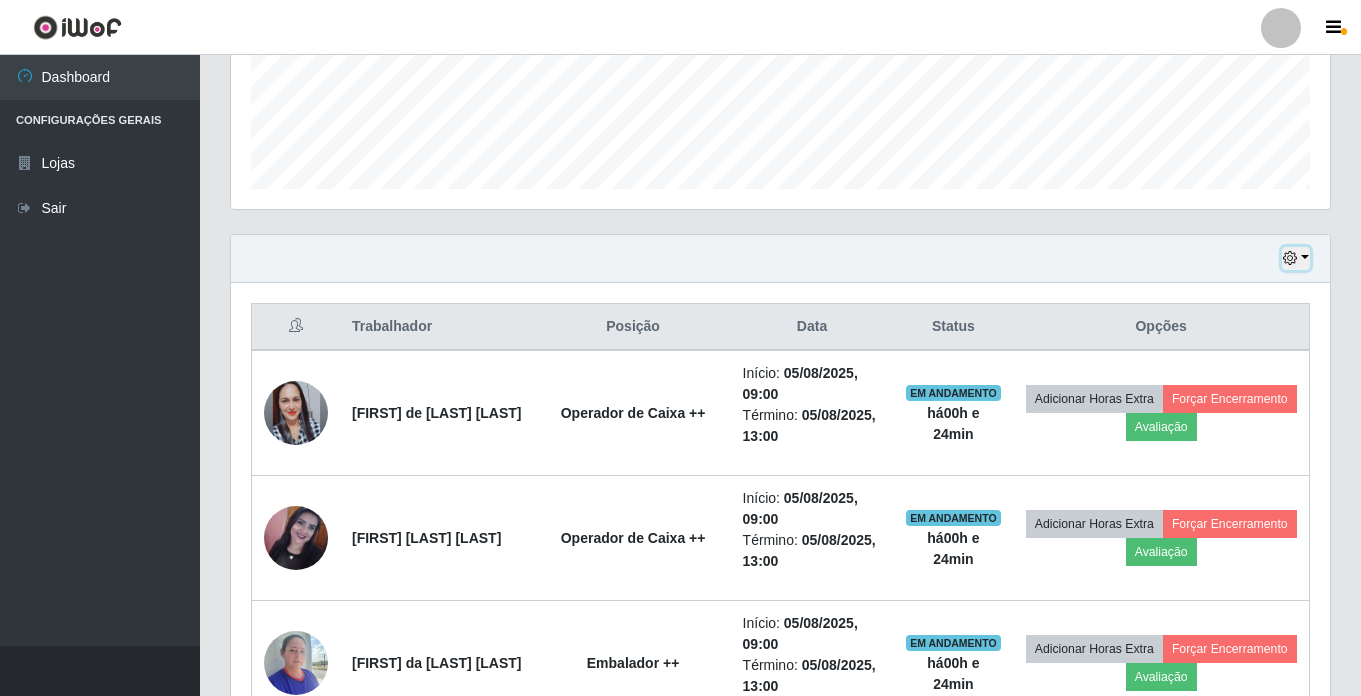 click at bounding box center [1296, 258] 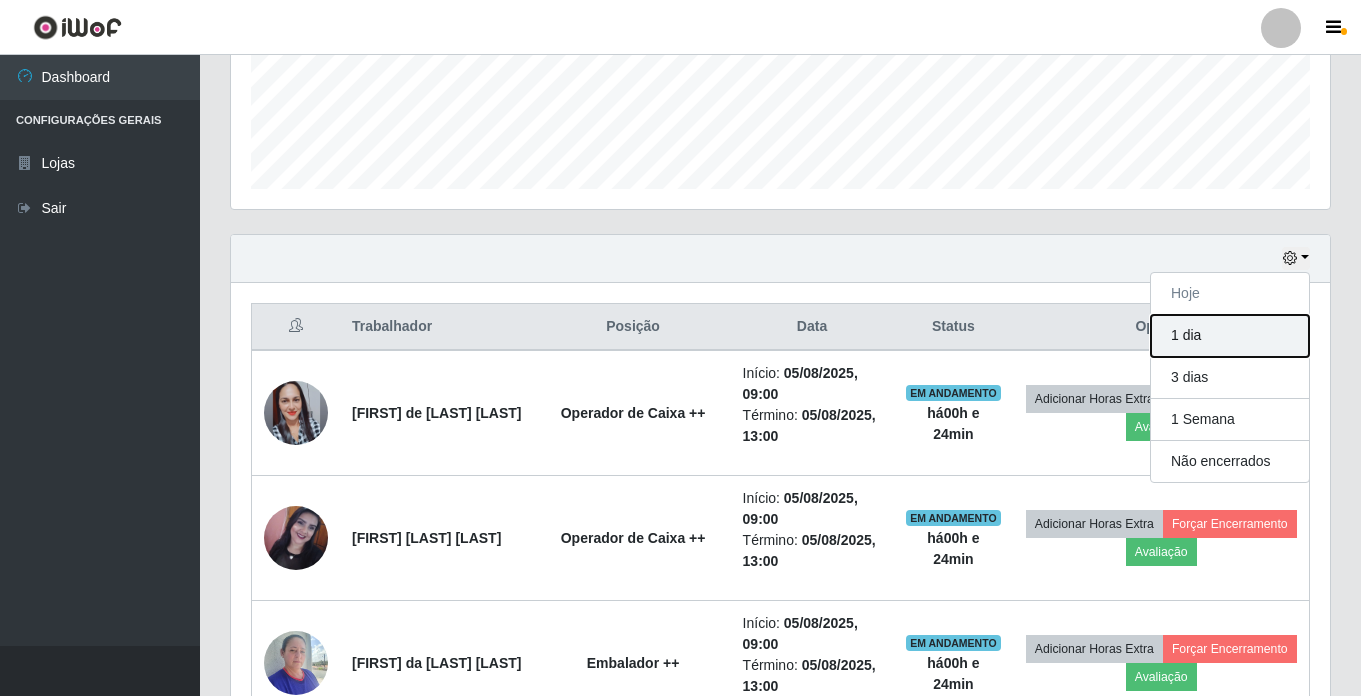 click on "1 dia" at bounding box center (1230, 336) 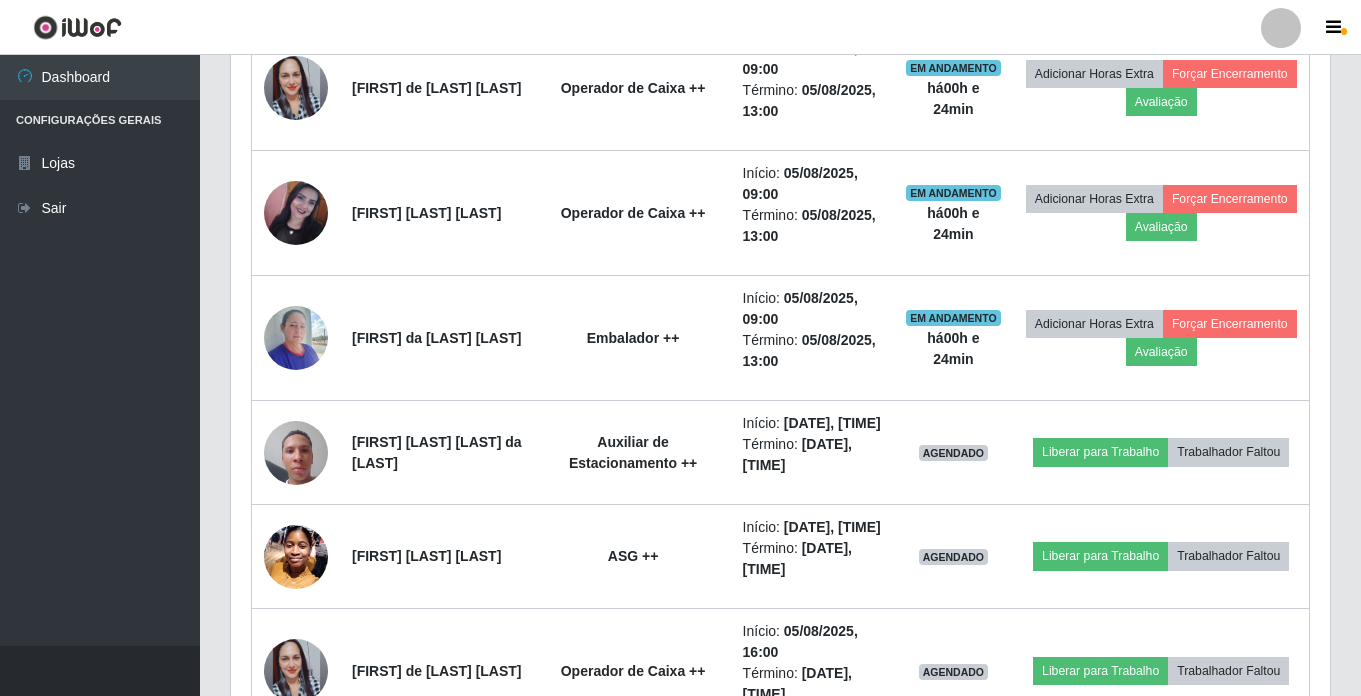 scroll, scrollTop: 551, scrollLeft: 0, axis: vertical 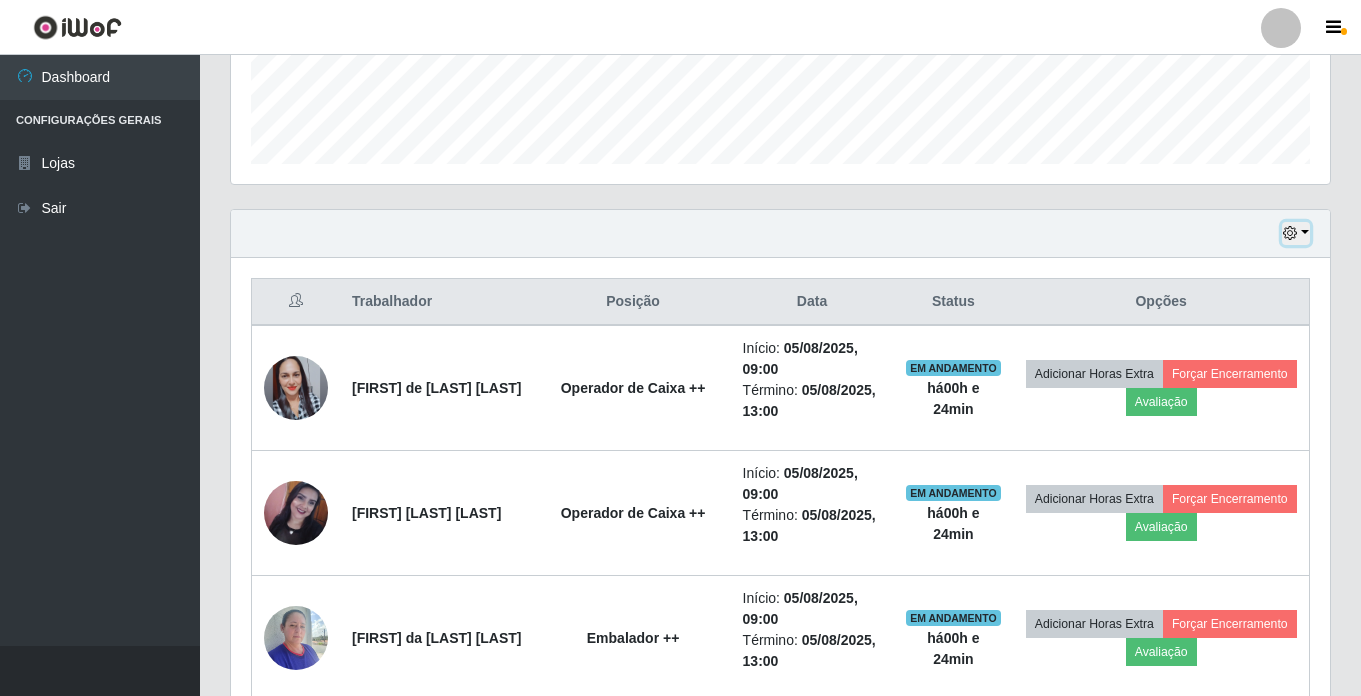 click at bounding box center [1296, 233] 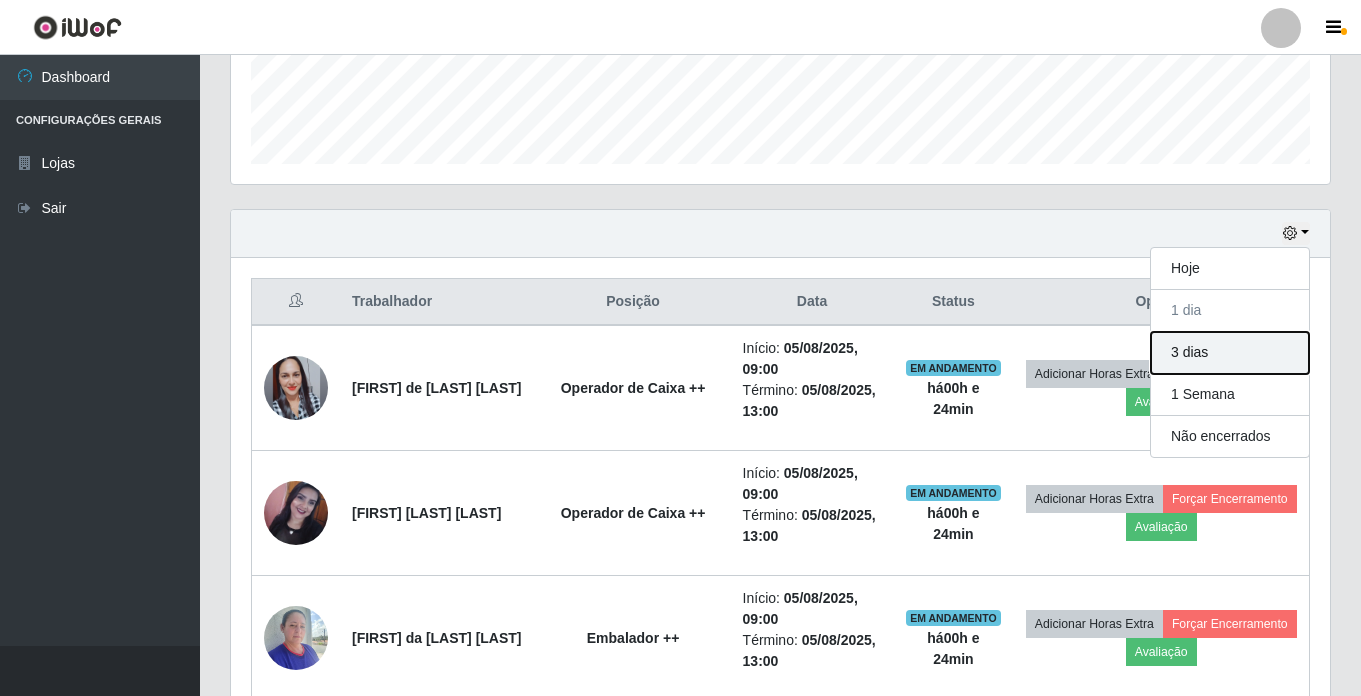 click on "3 dias" at bounding box center [1230, 353] 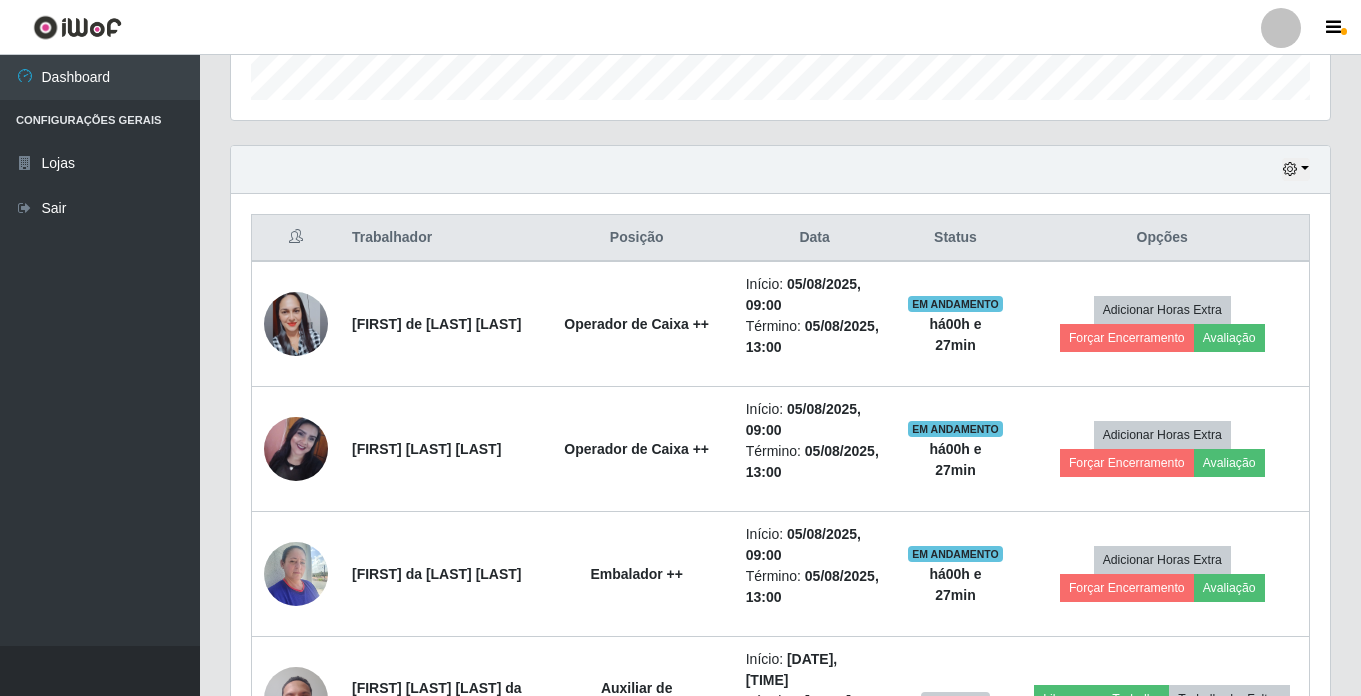 scroll, scrollTop: 500, scrollLeft: 0, axis: vertical 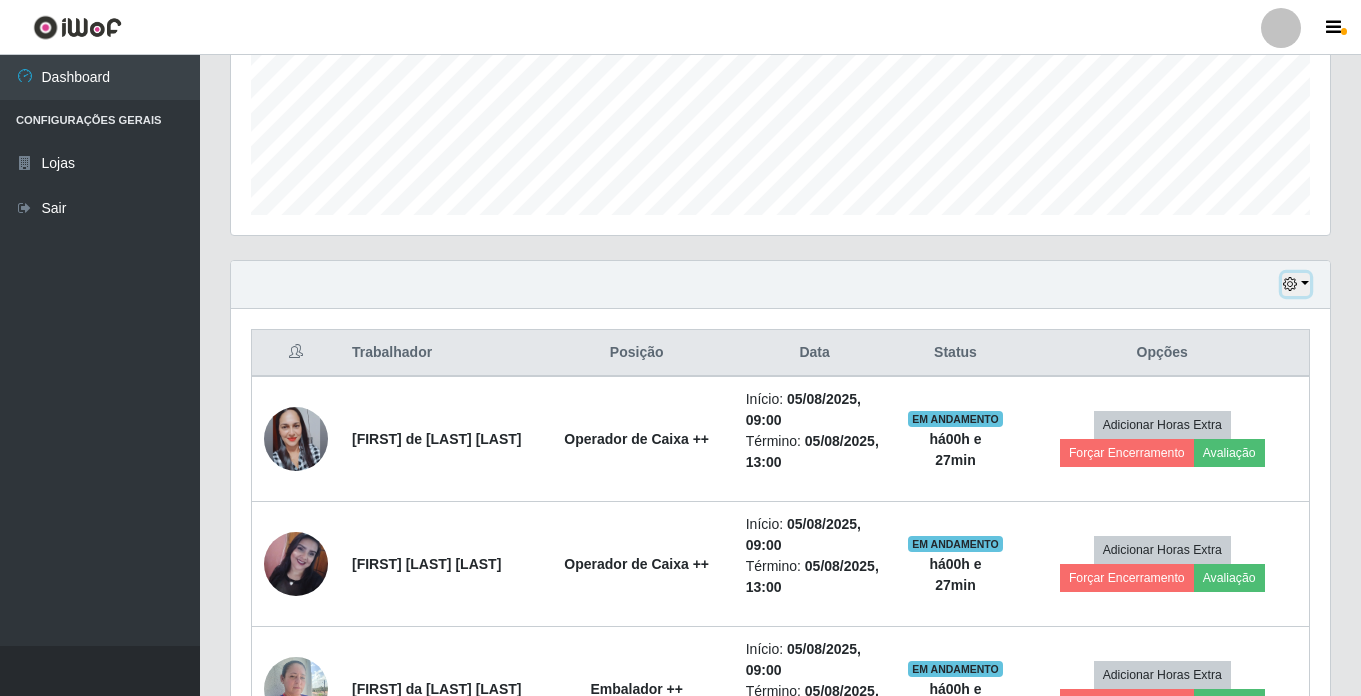 click at bounding box center (1296, 284) 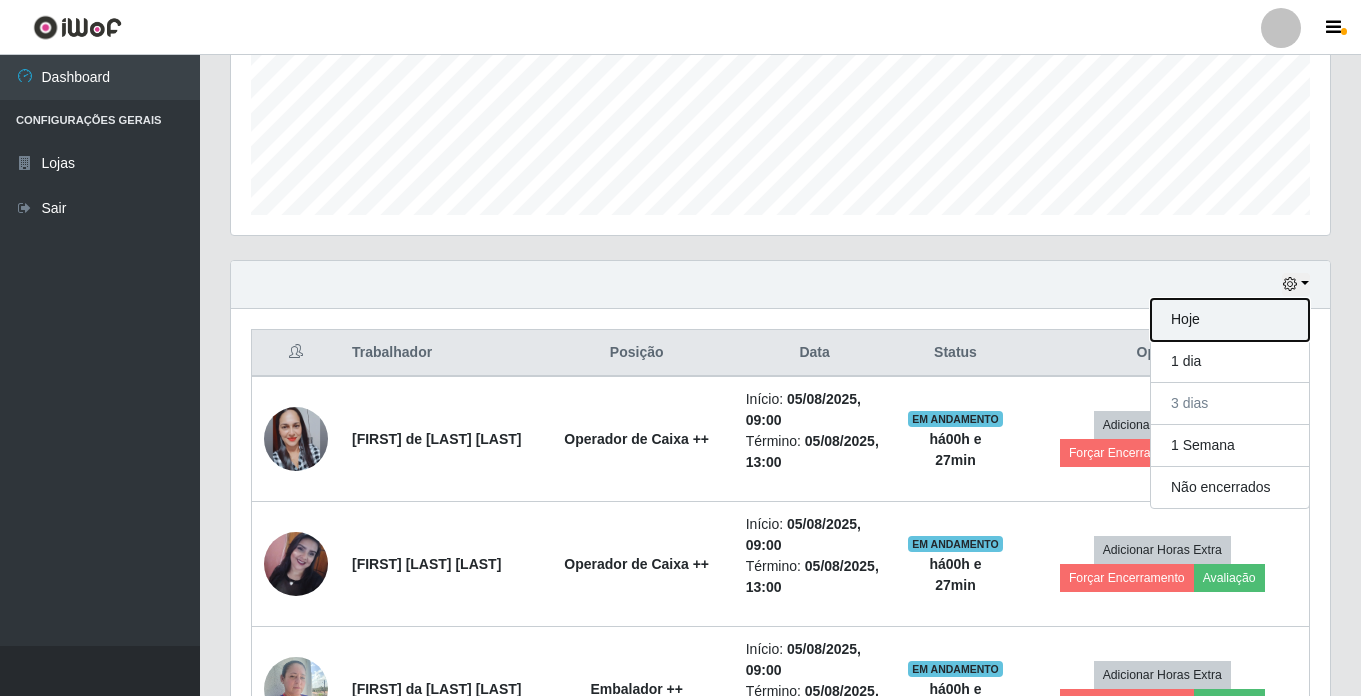 click on "Hoje" at bounding box center (1230, 320) 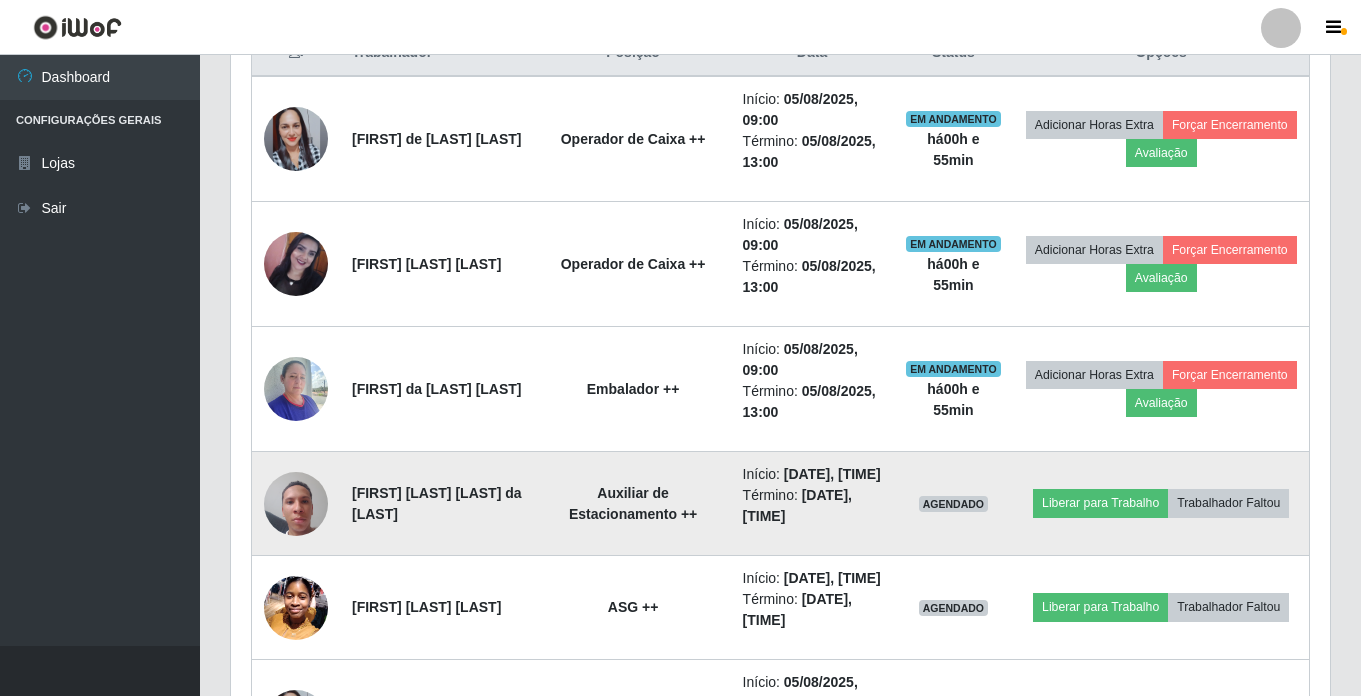 scroll, scrollTop: 600, scrollLeft: 0, axis: vertical 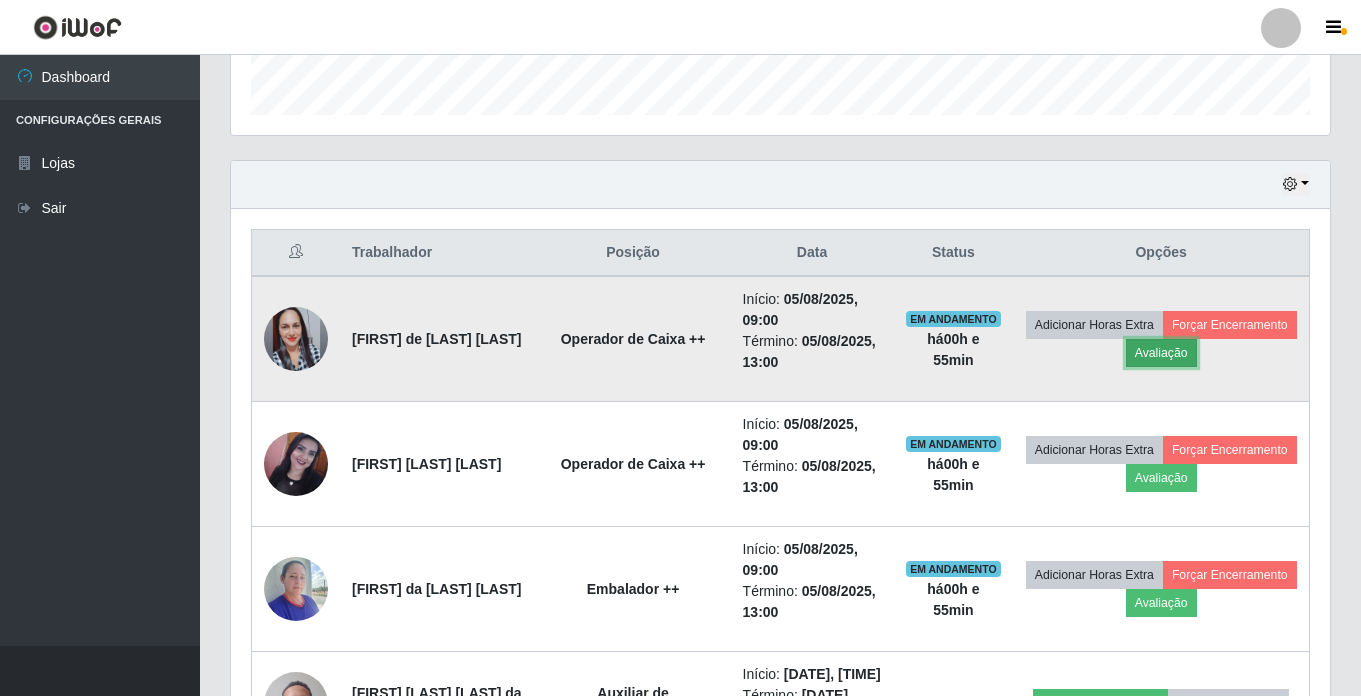 click on "Avaliação" at bounding box center [1161, 353] 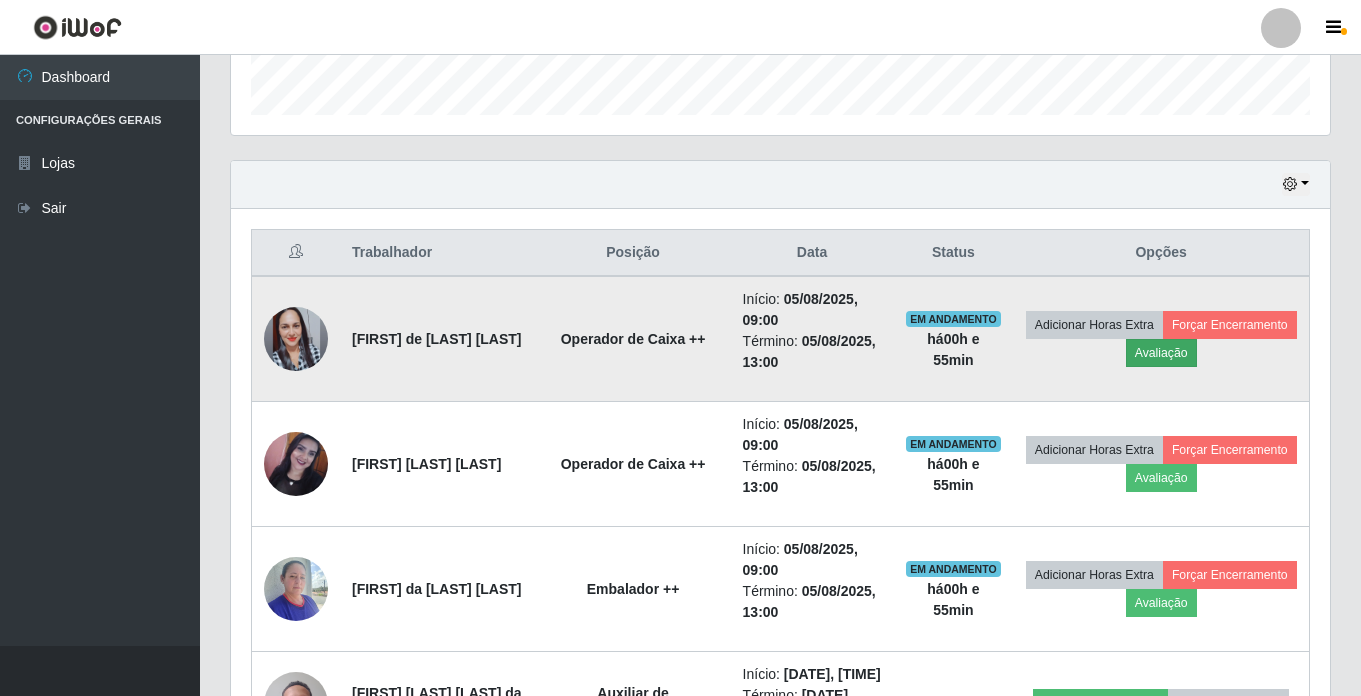 scroll, scrollTop: 999585, scrollLeft: 998911, axis: both 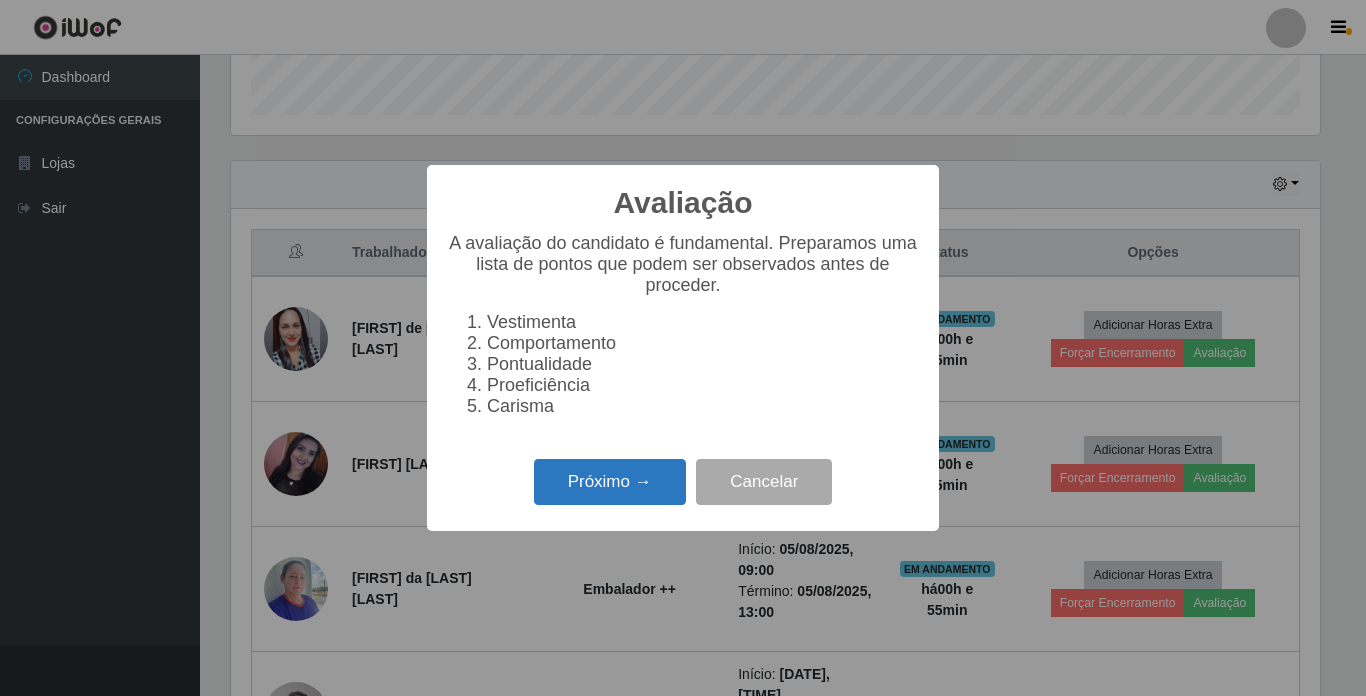 click on "Próximo →" at bounding box center [610, 482] 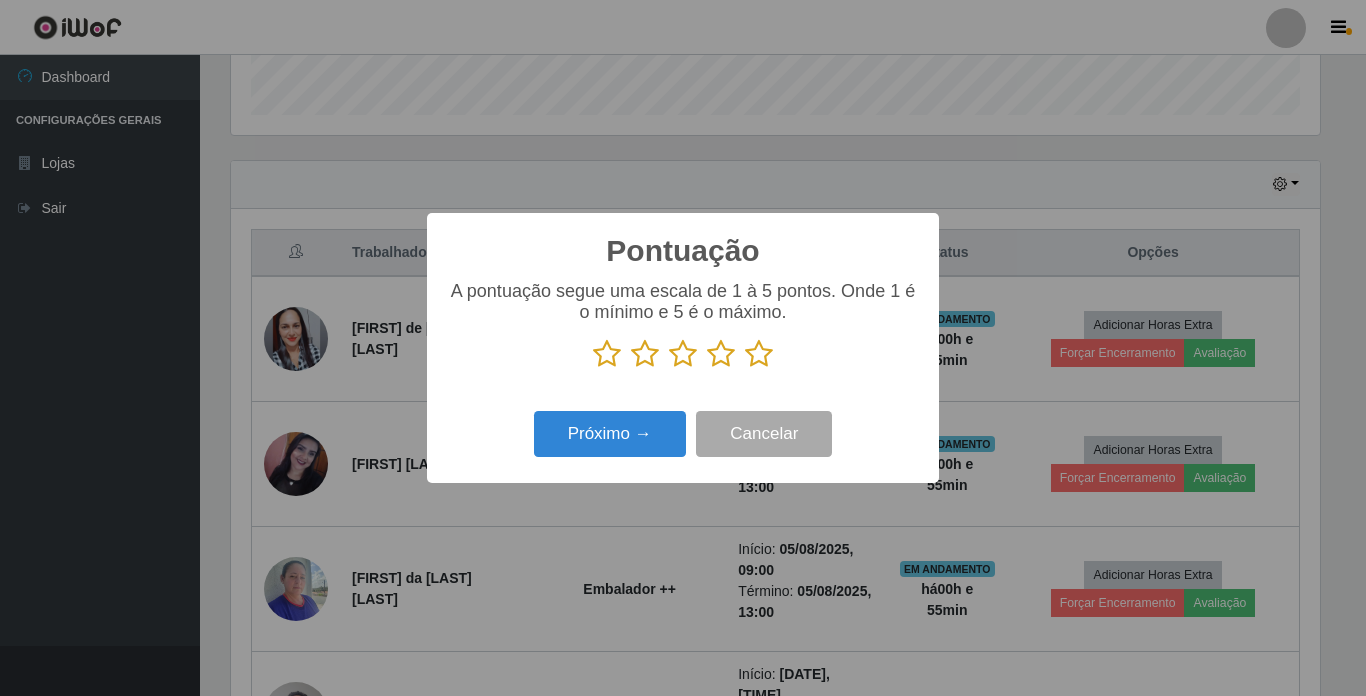 click at bounding box center [759, 354] 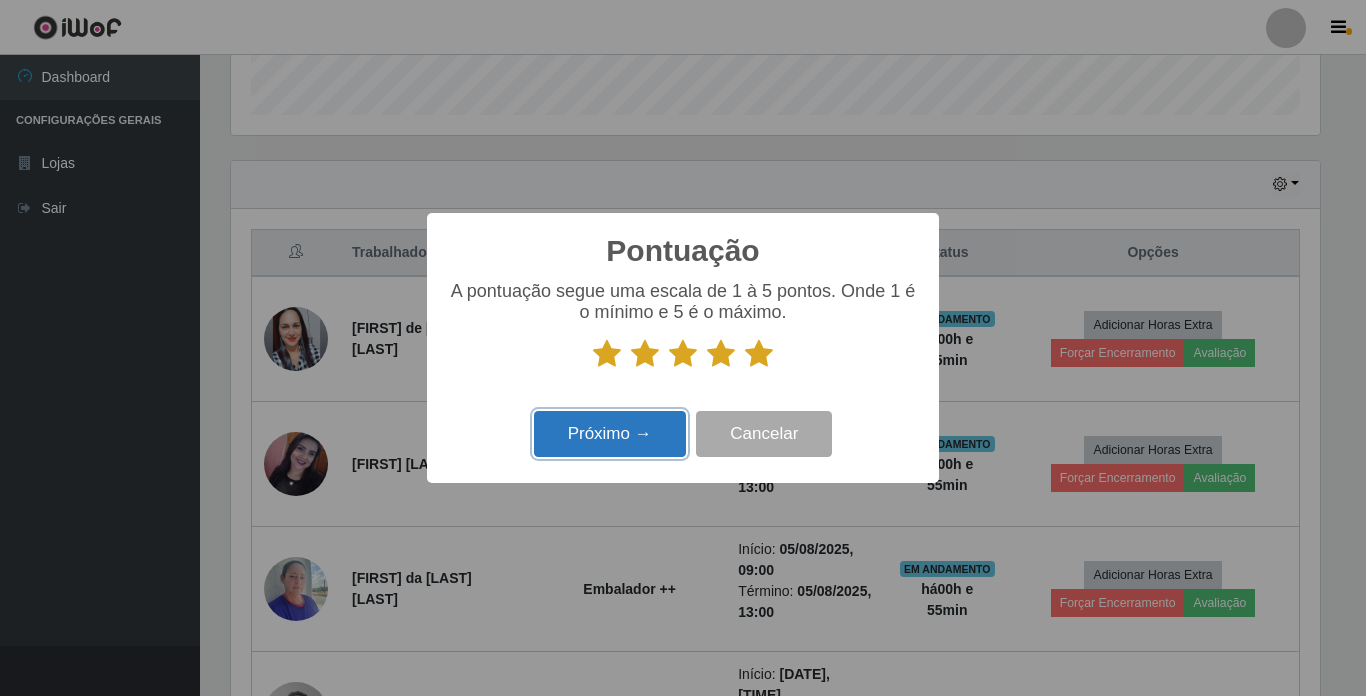 click on "Próximo →" at bounding box center (610, 434) 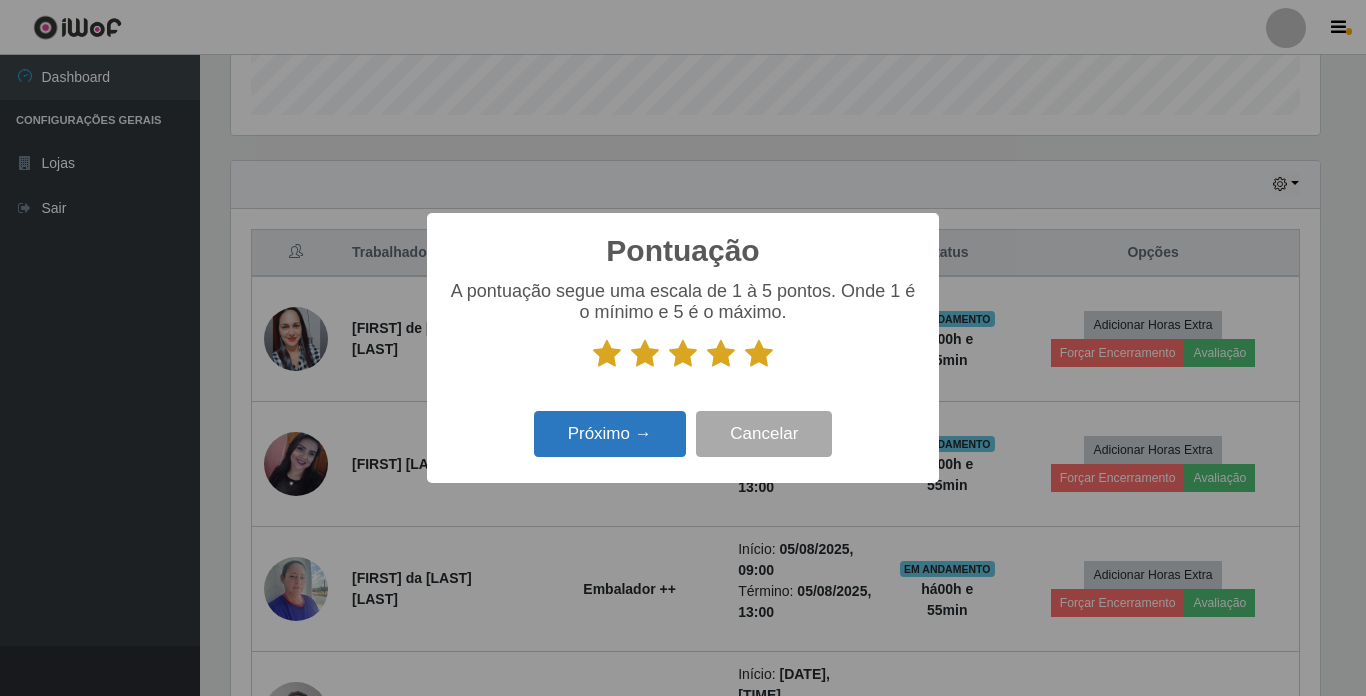 scroll, scrollTop: 999585, scrollLeft: 998911, axis: both 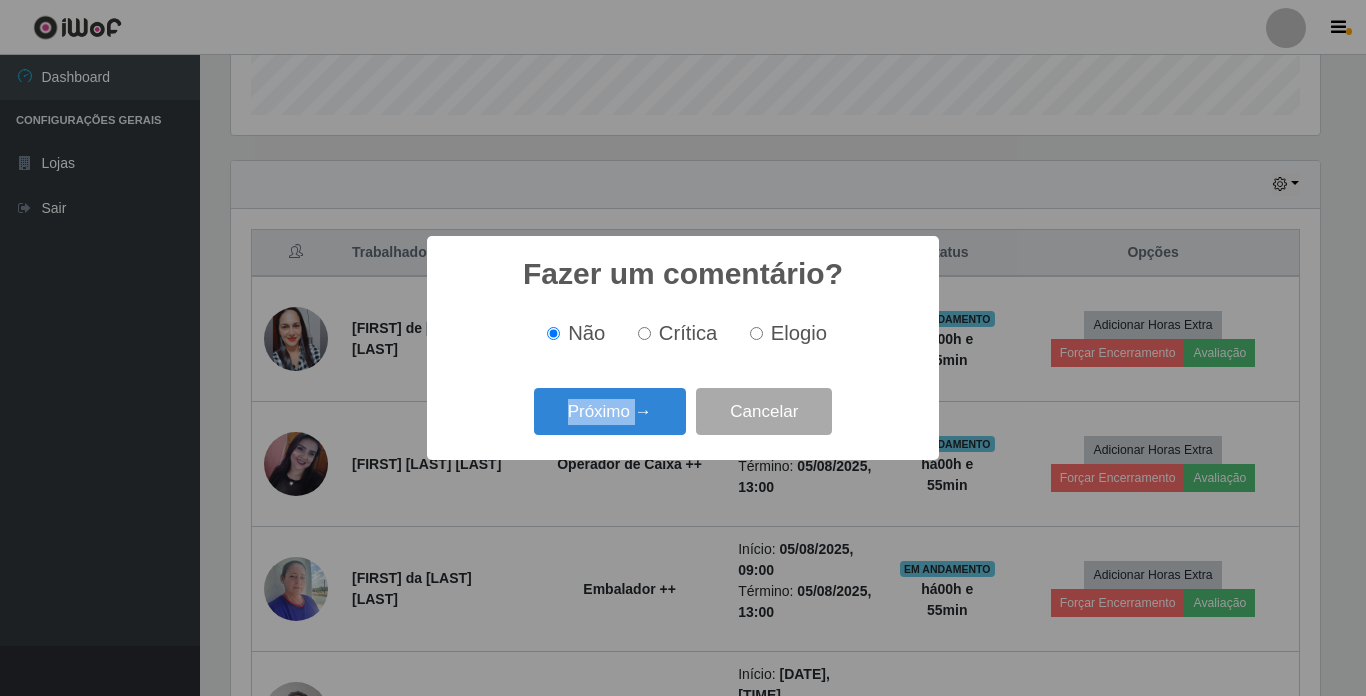 click on "Próximo → Cancelar" at bounding box center [683, 411] 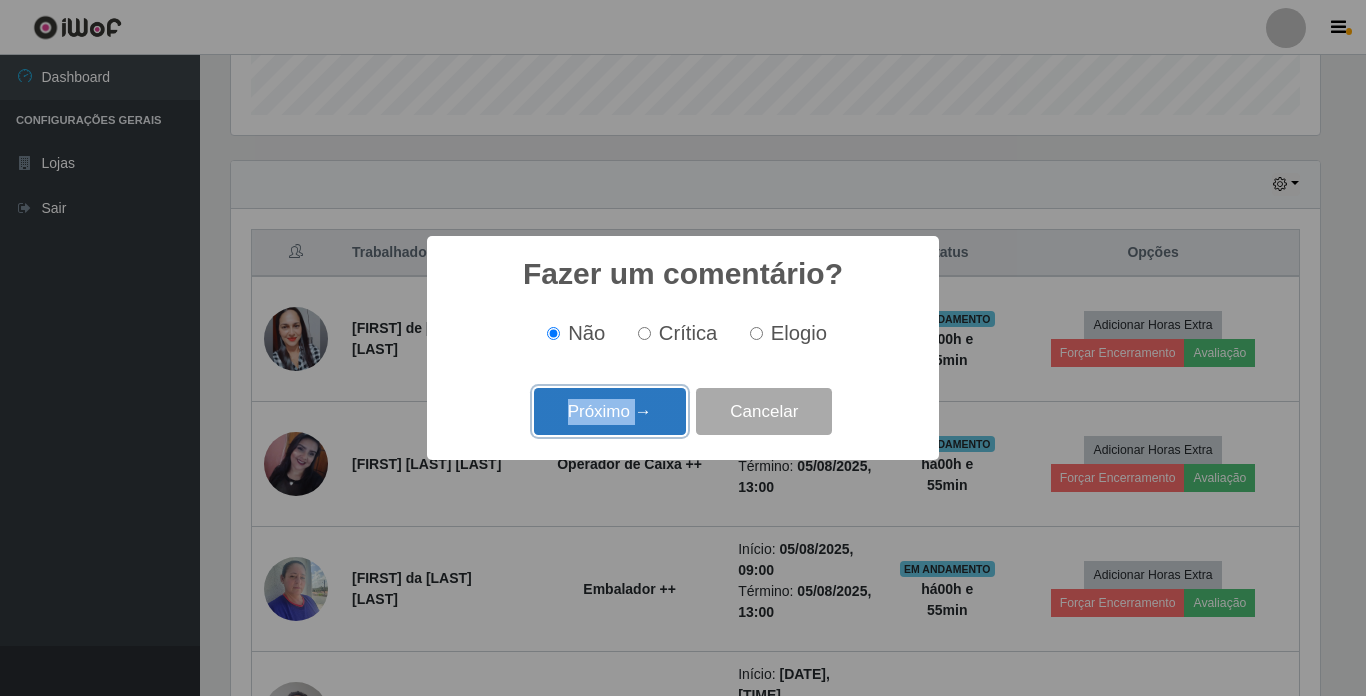 click on "Próximo →" at bounding box center [610, 411] 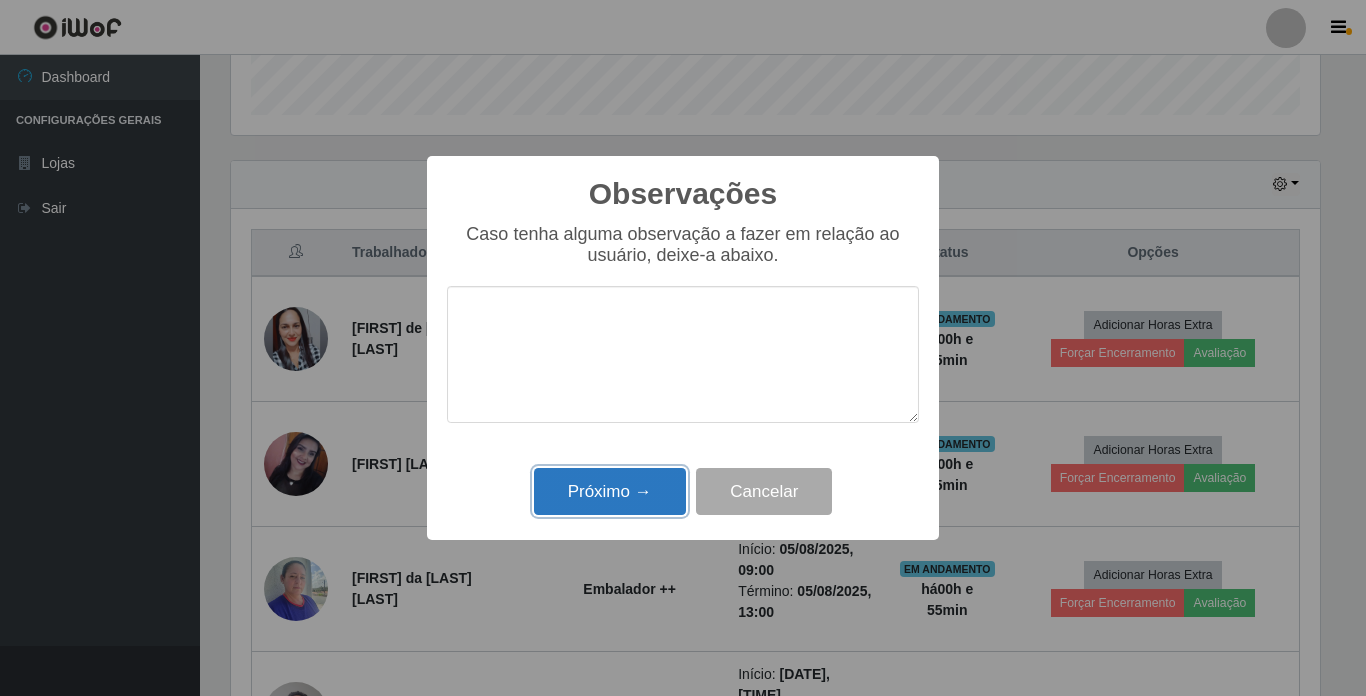 click on "Próximo →" at bounding box center (610, 491) 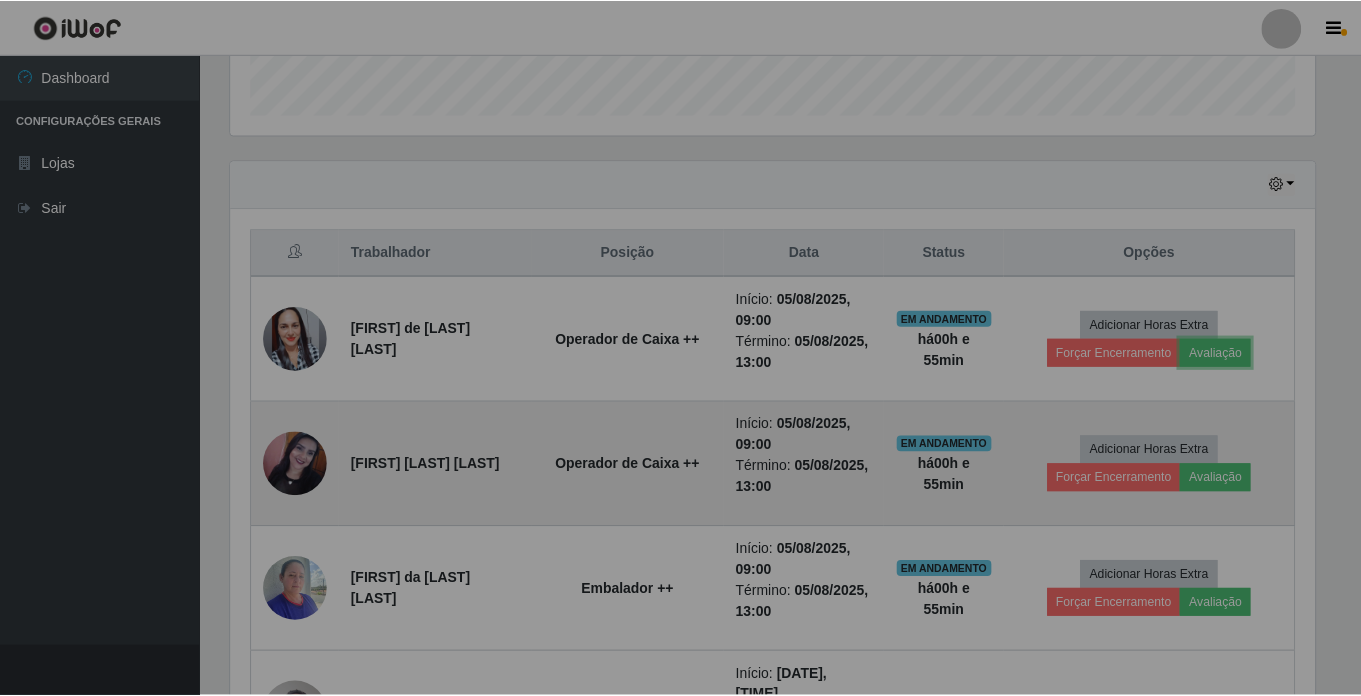 scroll, scrollTop: 999585, scrollLeft: 998901, axis: both 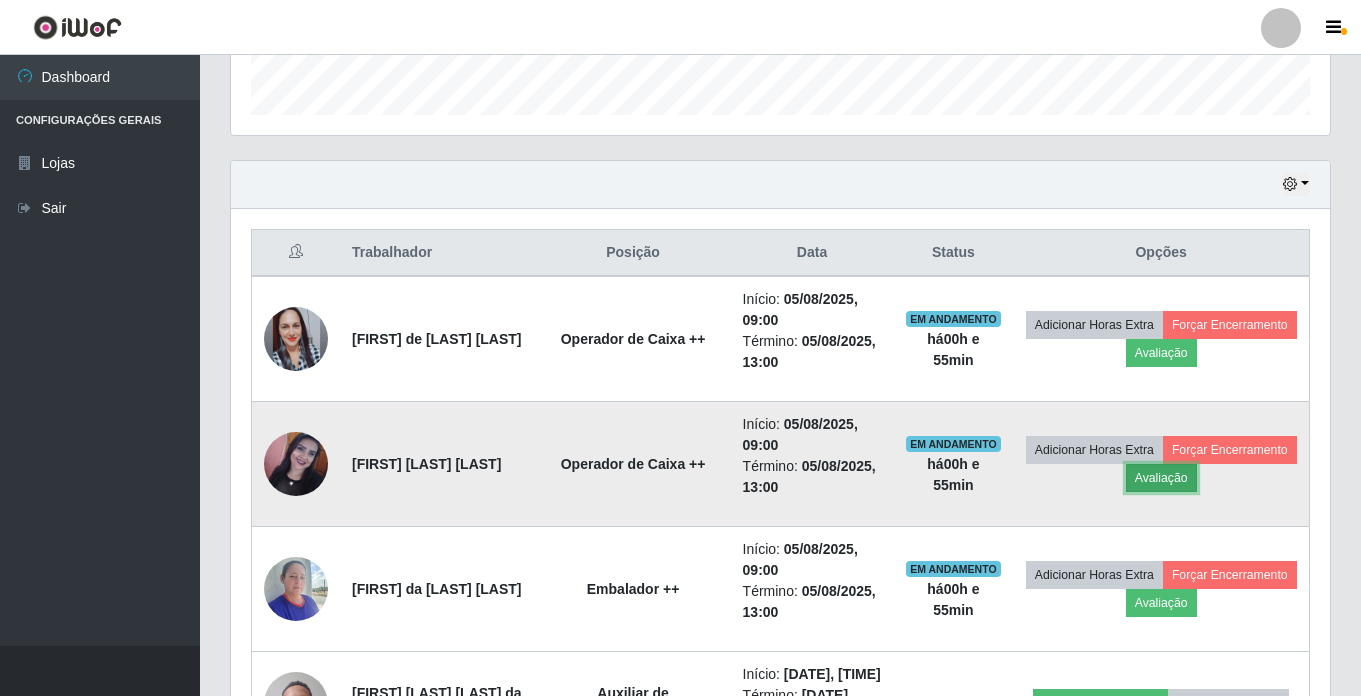 click on "Avaliação" at bounding box center (1161, 478) 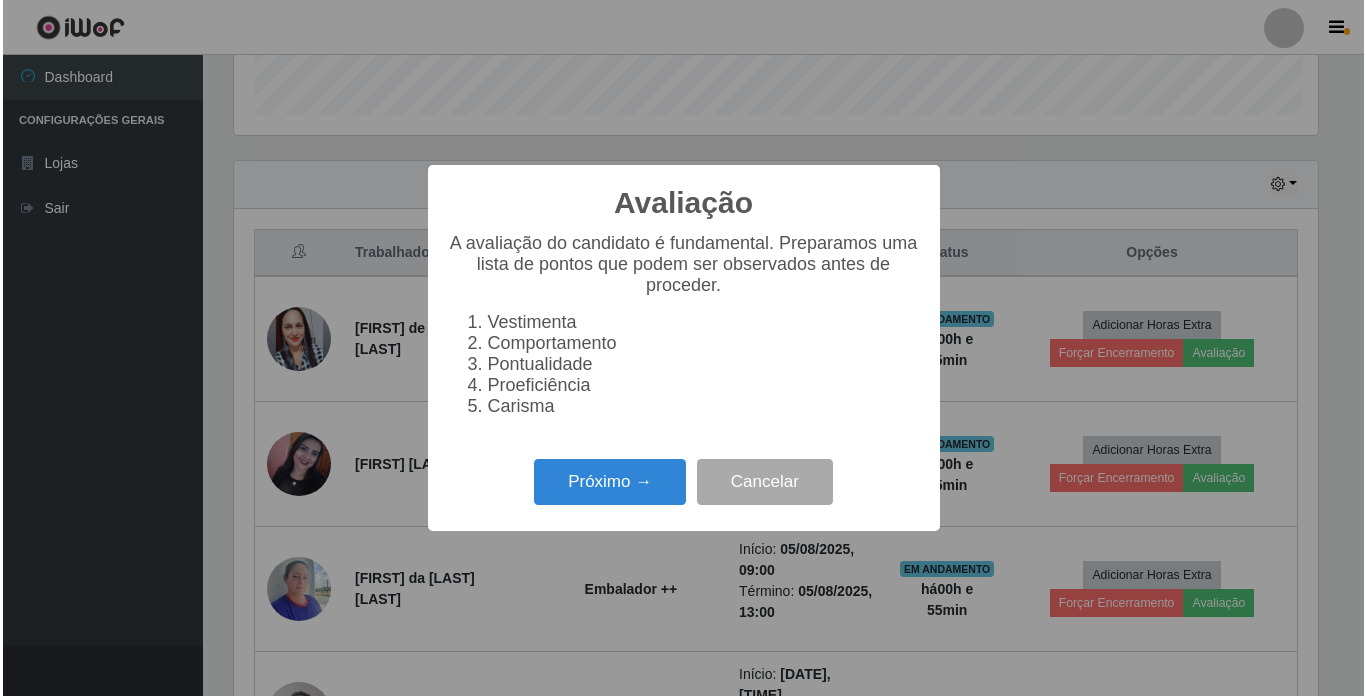 scroll, scrollTop: 999585, scrollLeft: 998911, axis: both 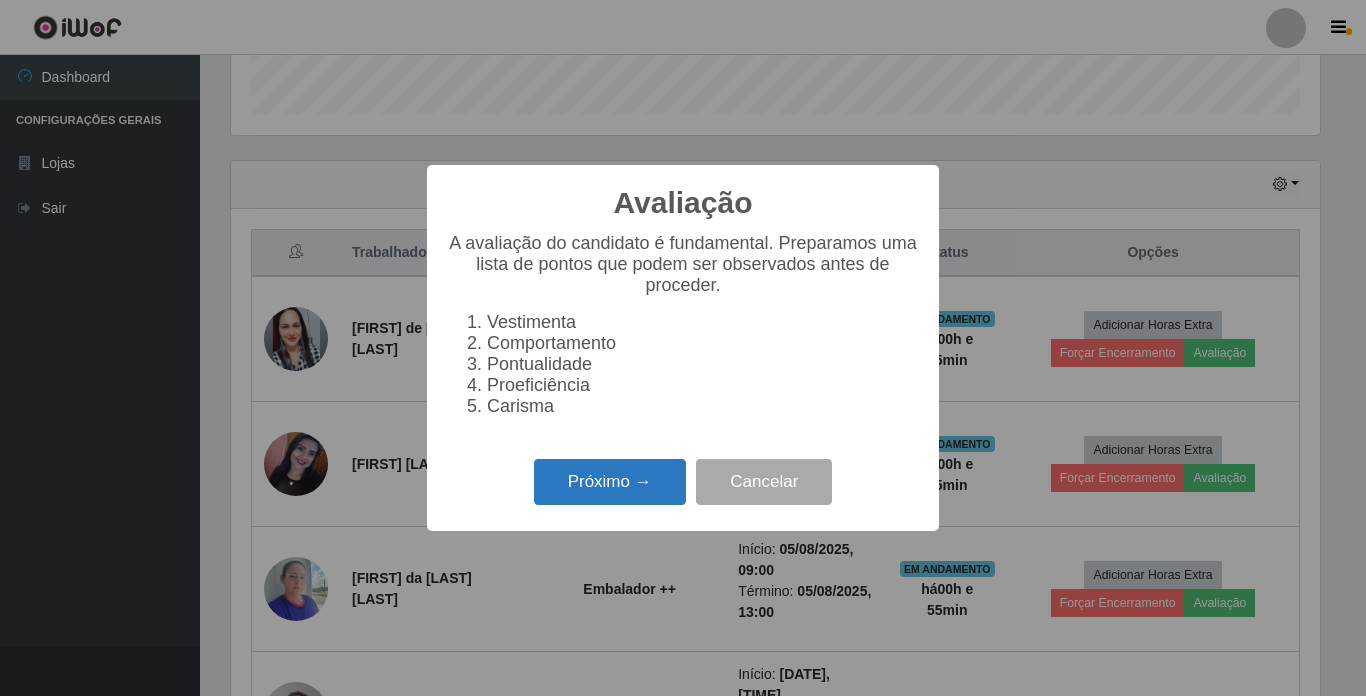 click on "Próximo →" at bounding box center (610, 482) 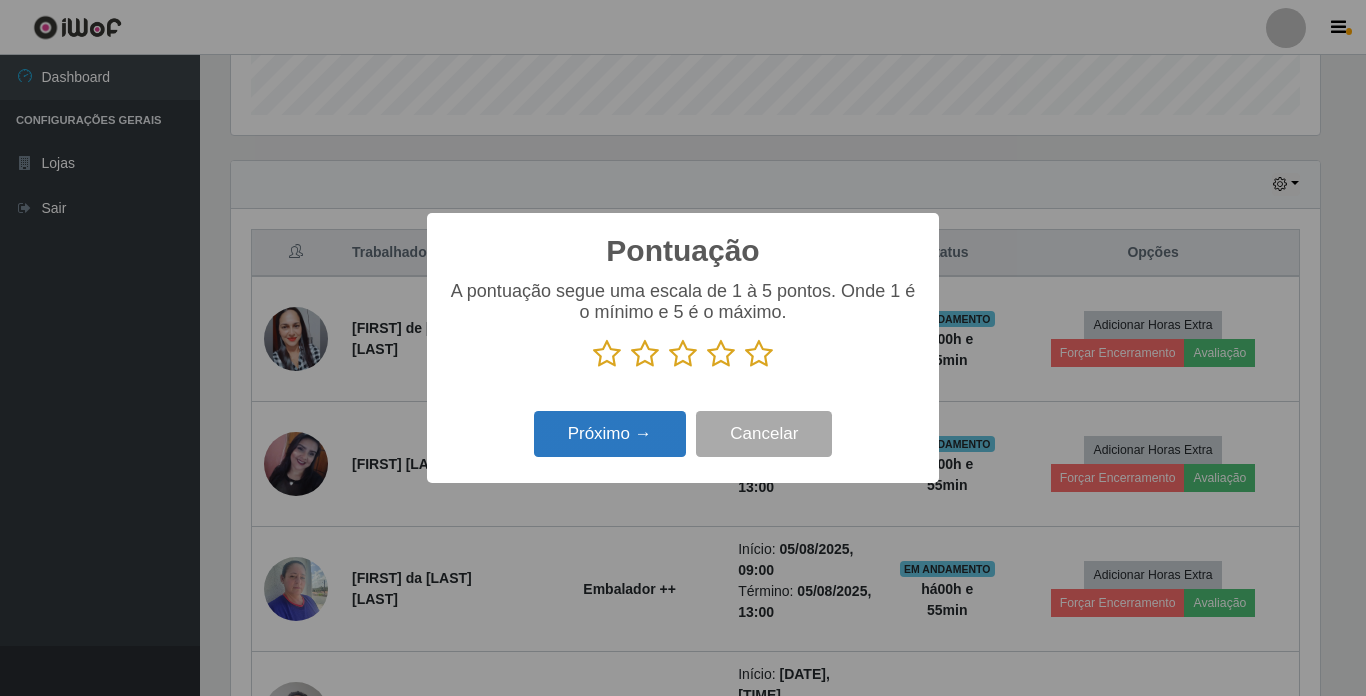 scroll, scrollTop: 999585, scrollLeft: 998911, axis: both 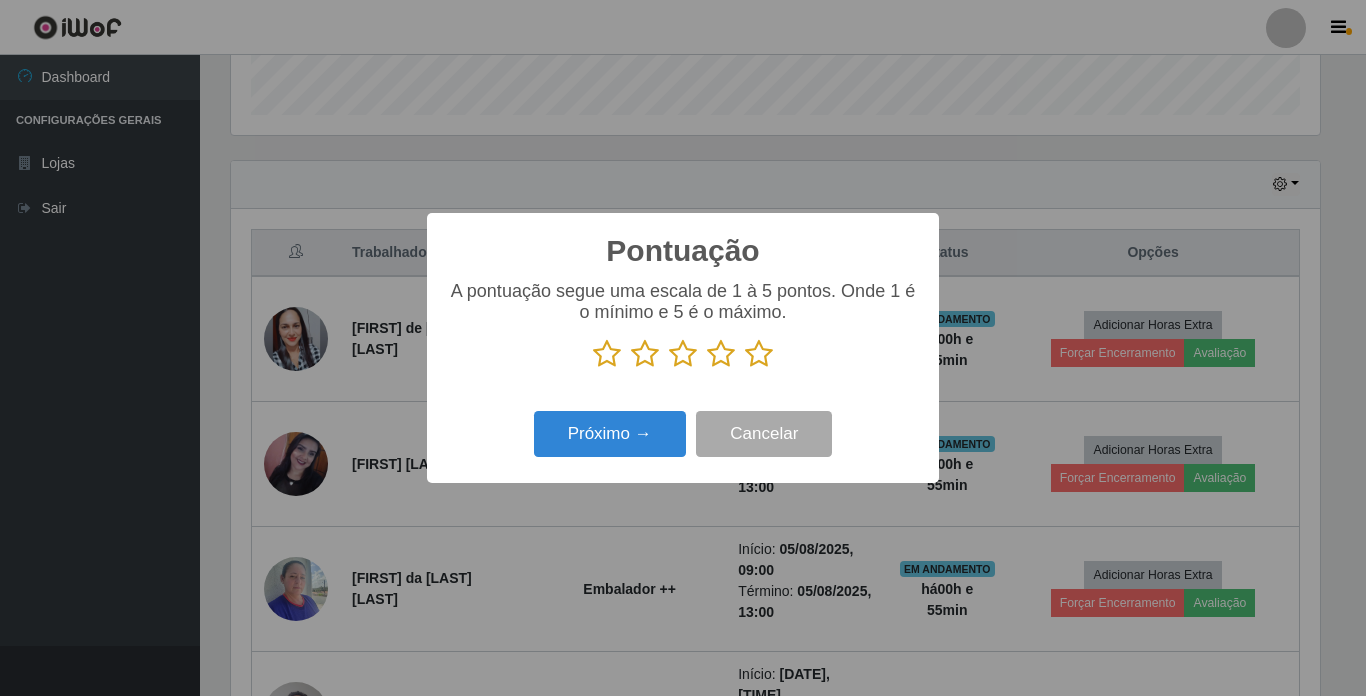 drag, startPoint x: 762, startPoint y: 365, endPoint x: 638, endPoint y: 389, distance: 126.30122 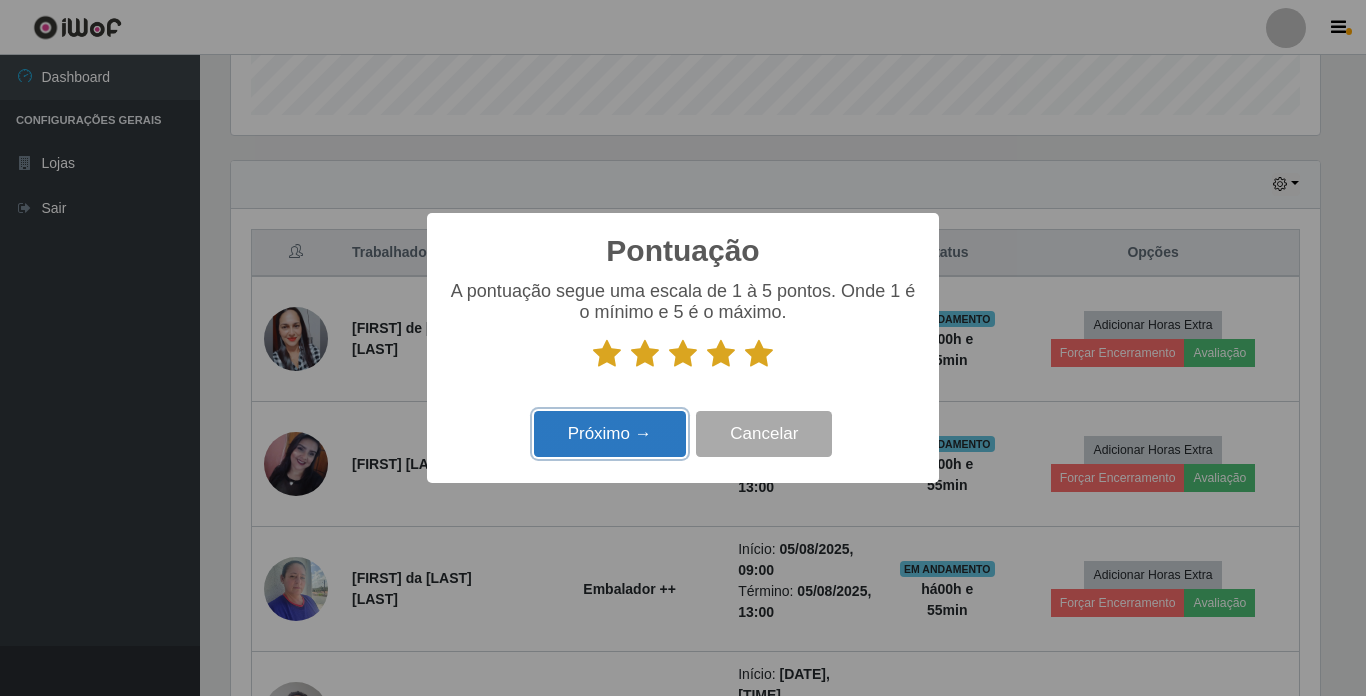 click on "Próximo →" at bounding box center [610, 434] 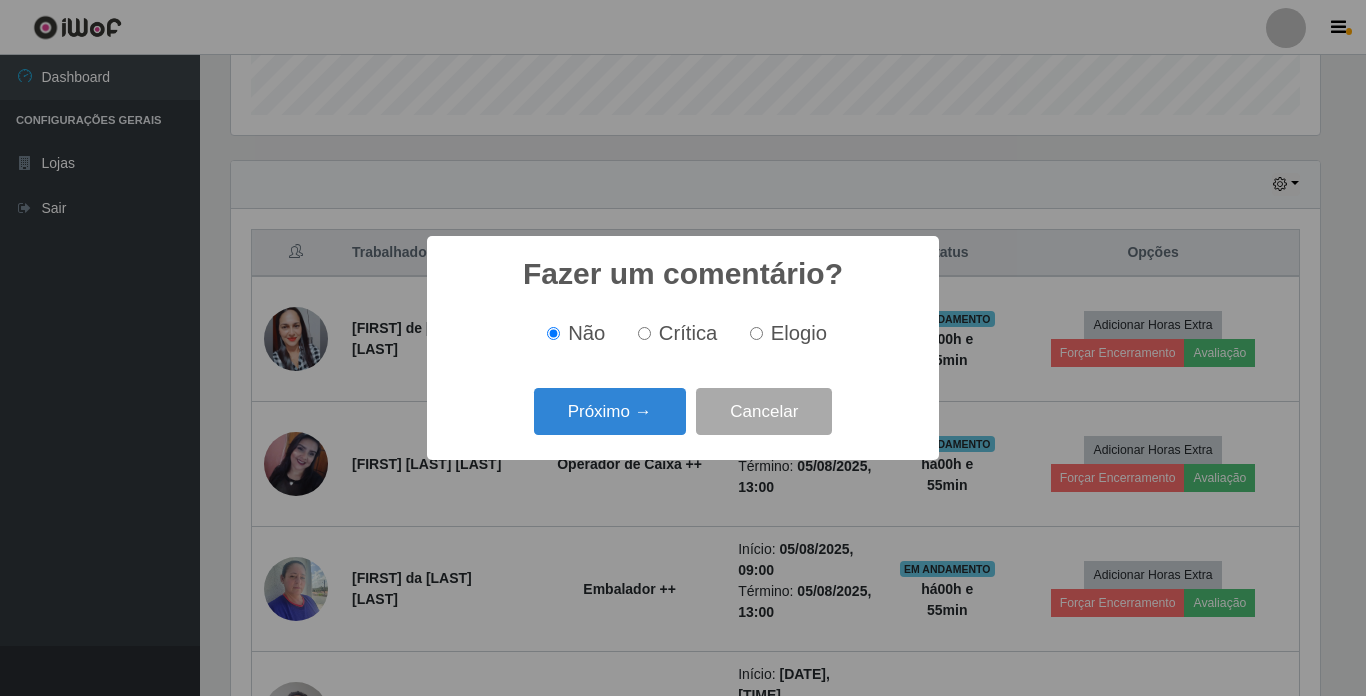 click on "Próximo →" at bounding box center (610, 411) 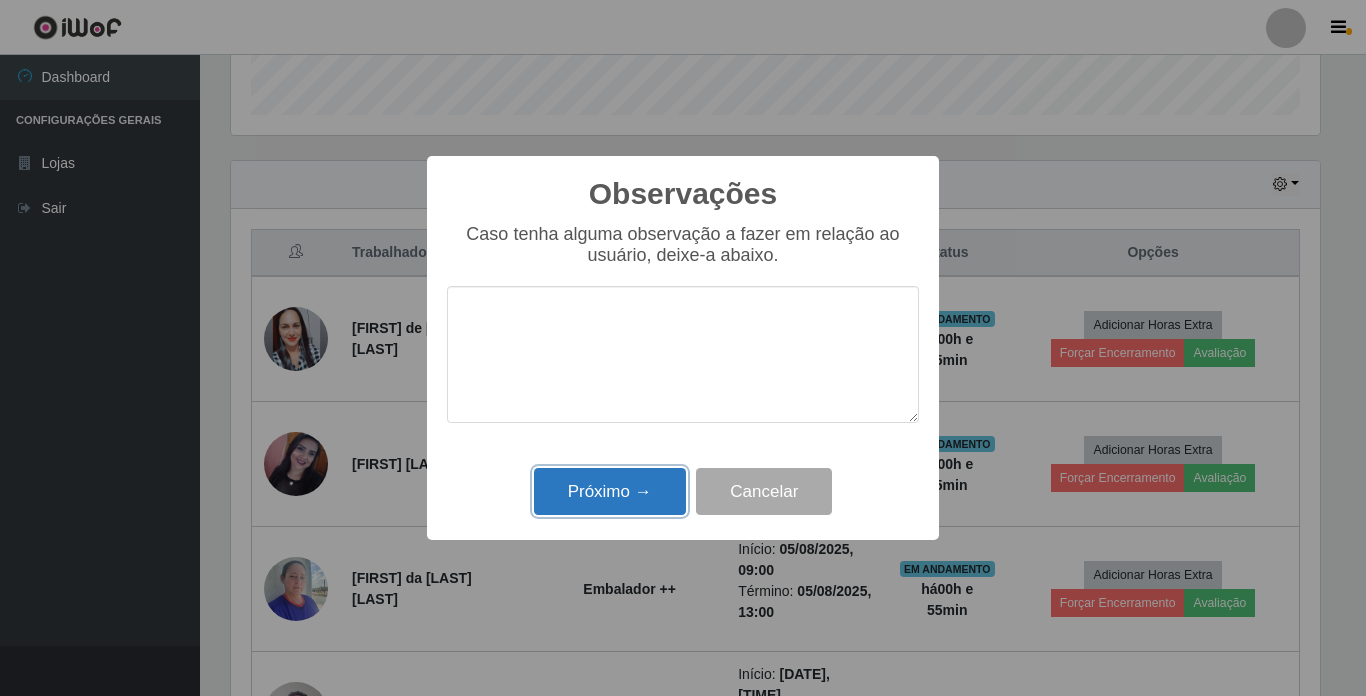 drag, startPoint x: 600, startPoint y: 481, endPoint x: 670, endPoint y: 483, distance: 70.028564 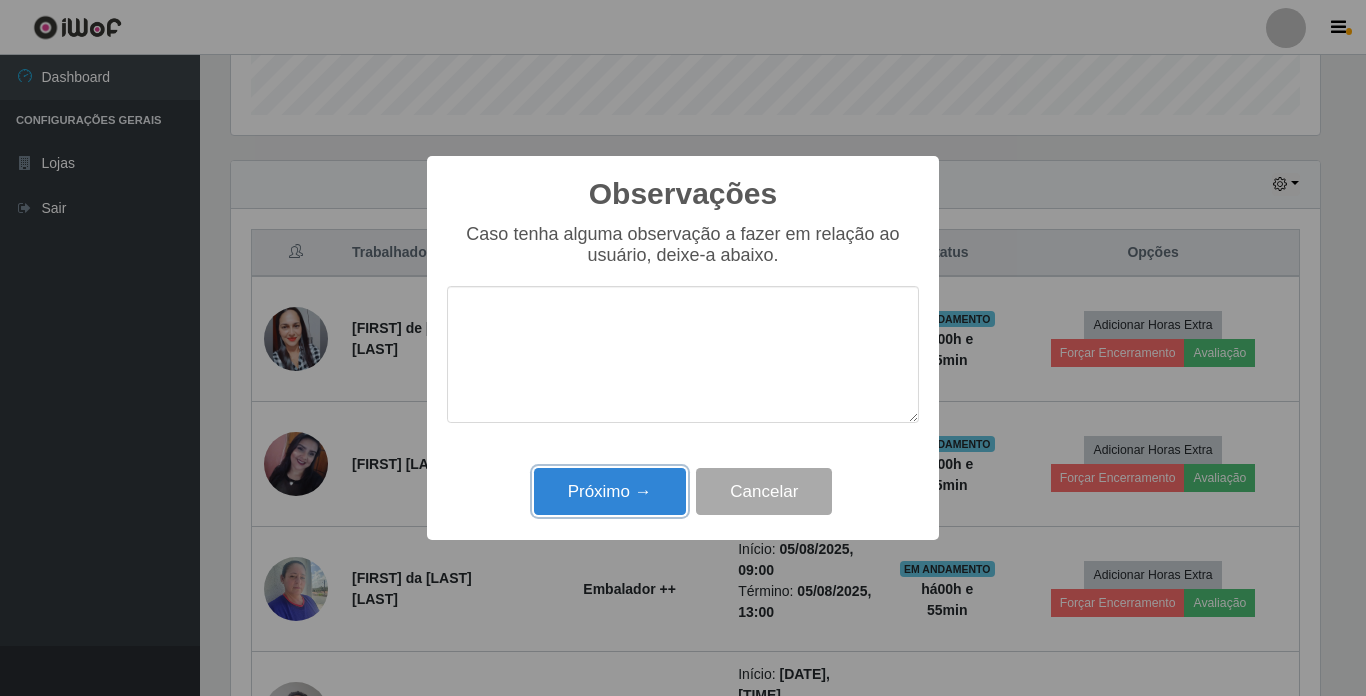 click on "Próximo →" at bounding box center [610, 491] 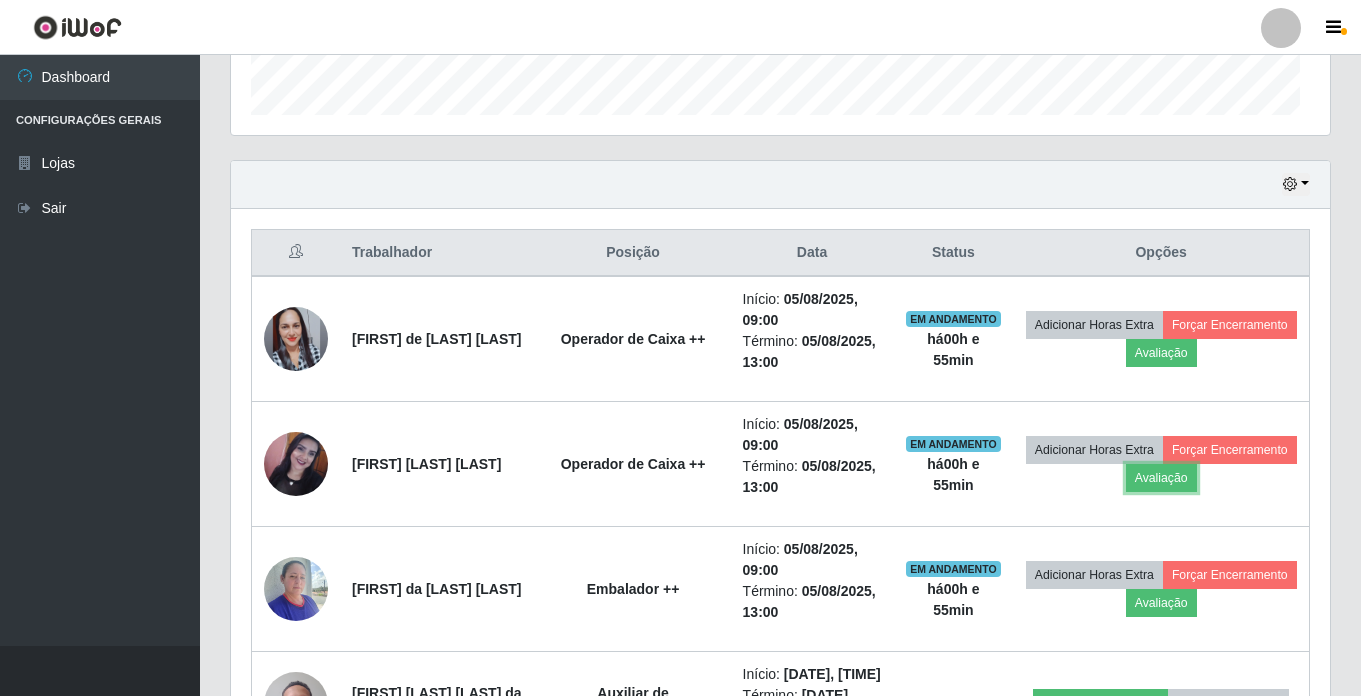 scroll, scrollTop: 999585, scrollLeft: 998901, axis: both 